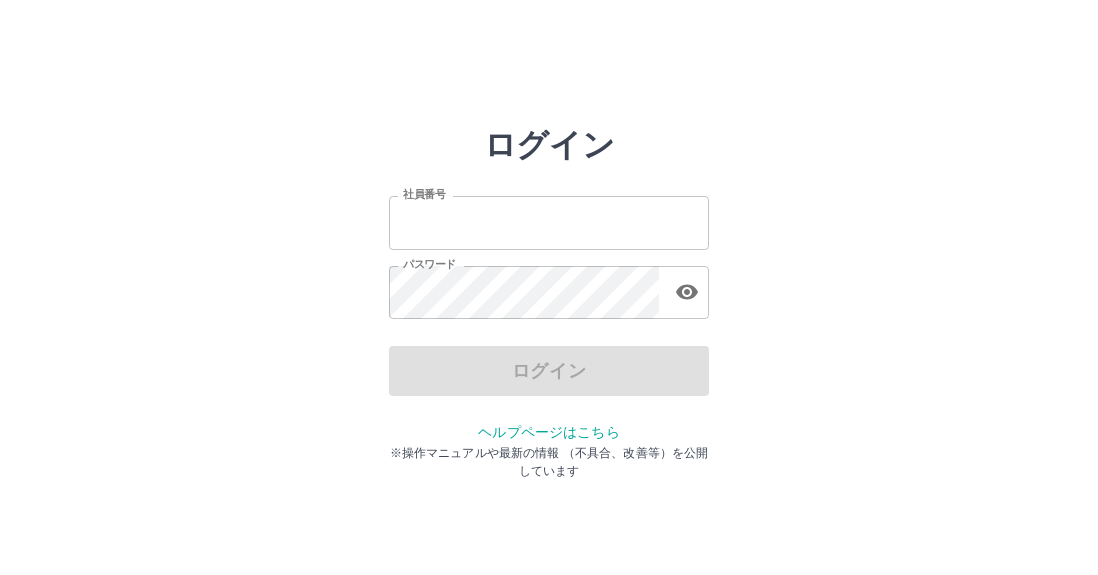 scroll, scrollTop: 0, scrollLeft: 0, axis: both 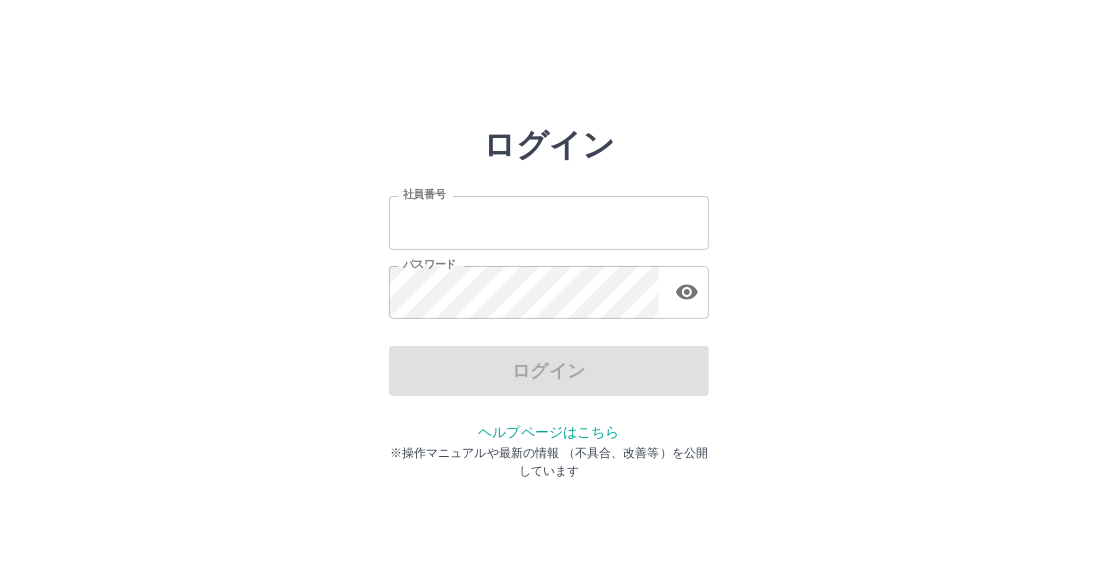 type on "*******" 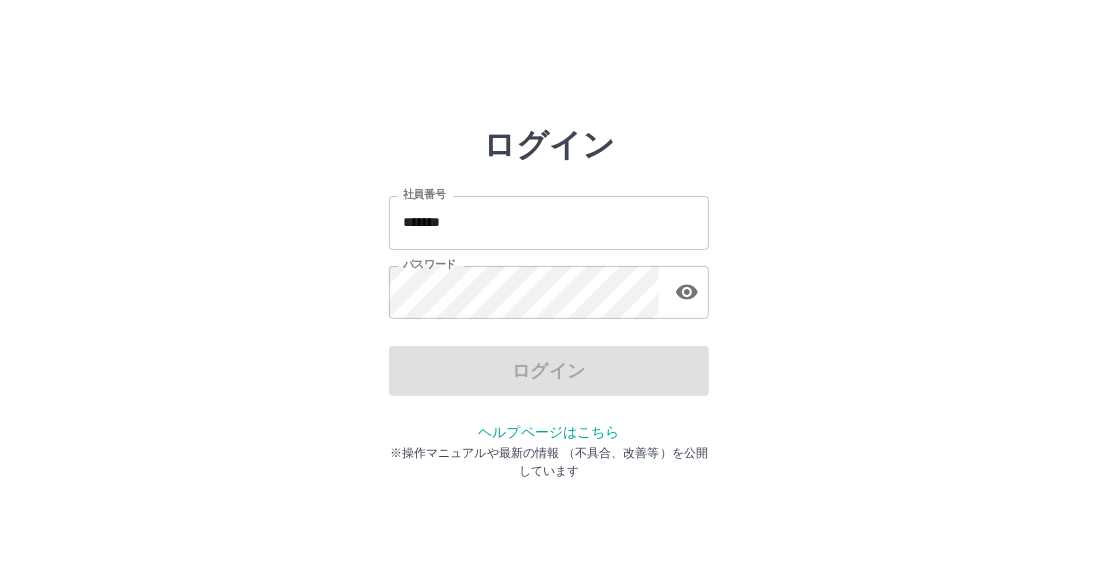 click on "*******" at bounding box center (549, 222) 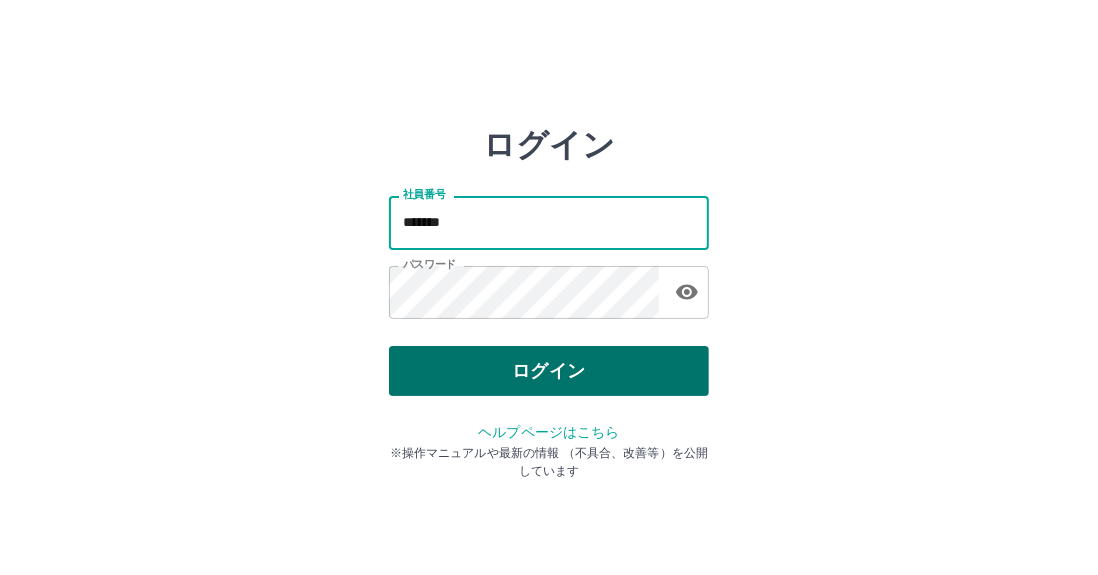 click on "ログイン" at bounding box center (549, 371) 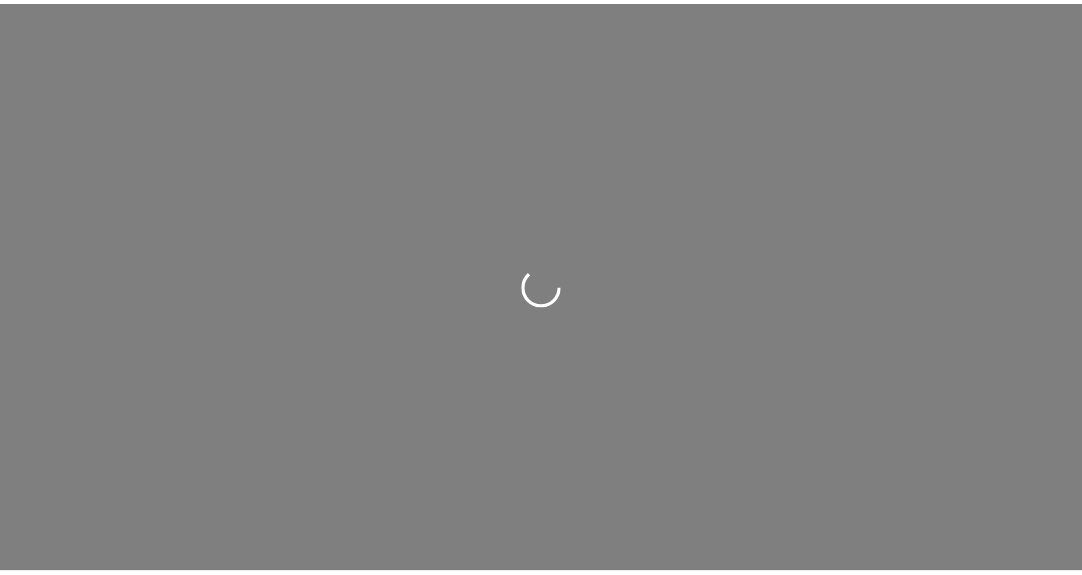 scroll, scrollTop: 0, scrollLeft: 0, axis: both 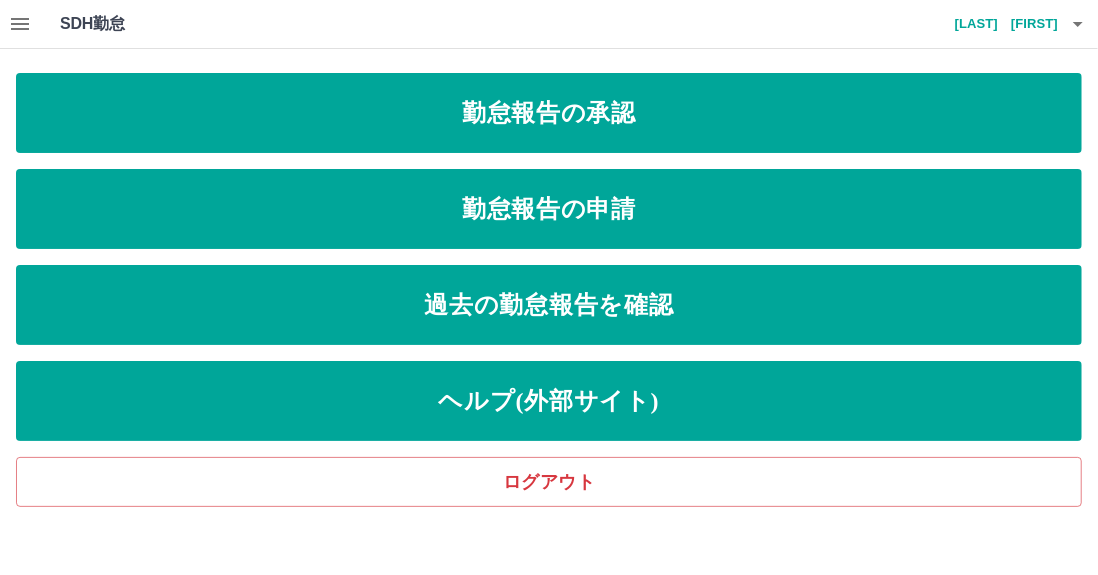 click 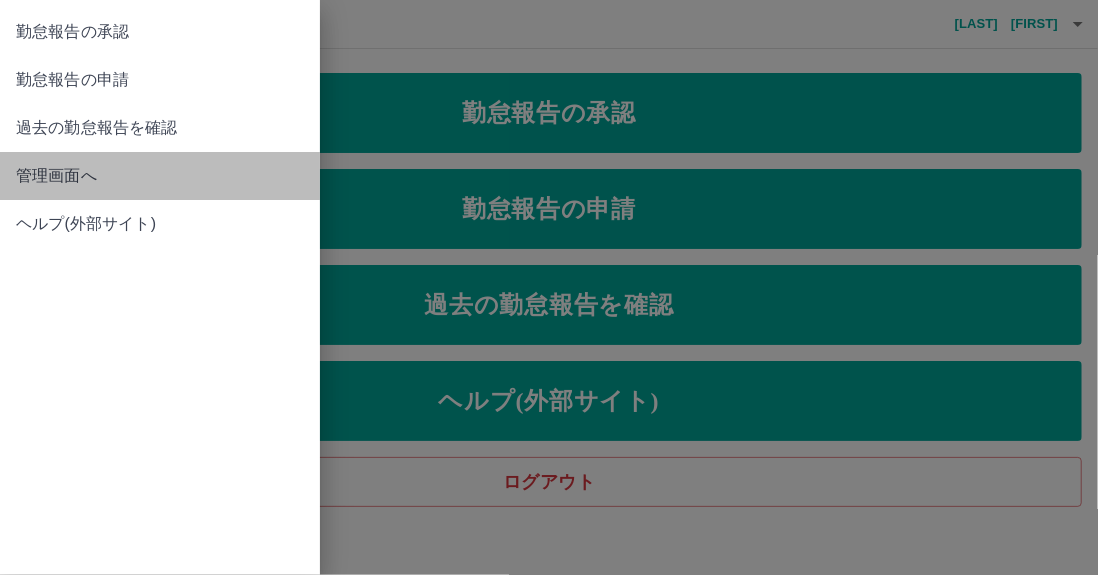 click on "管理画面へ" at bounding box center (160, 176) 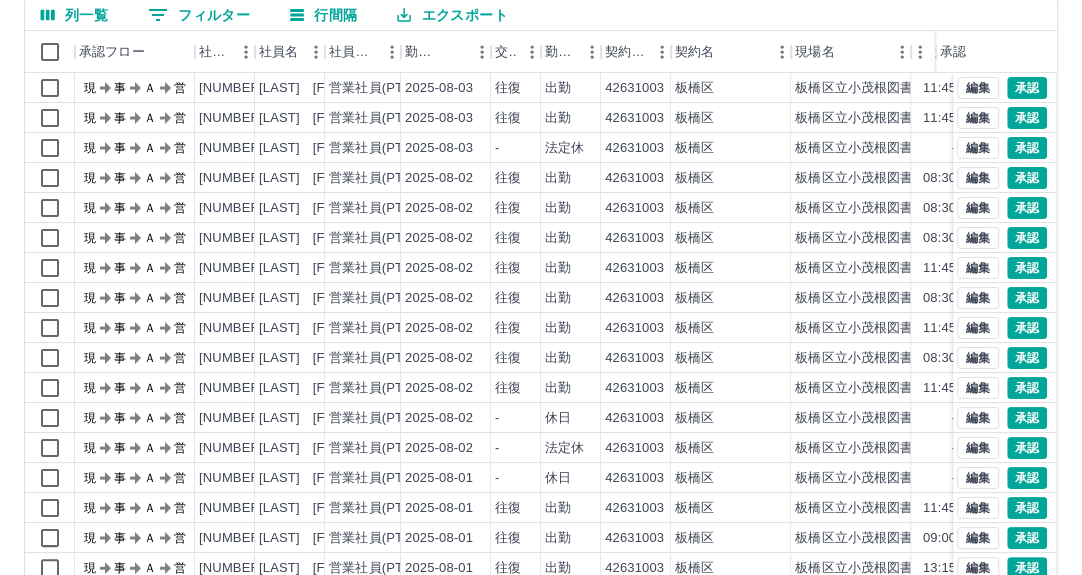 scroll, scrollTop: 269, scrollLeft: 0, axis: vertical 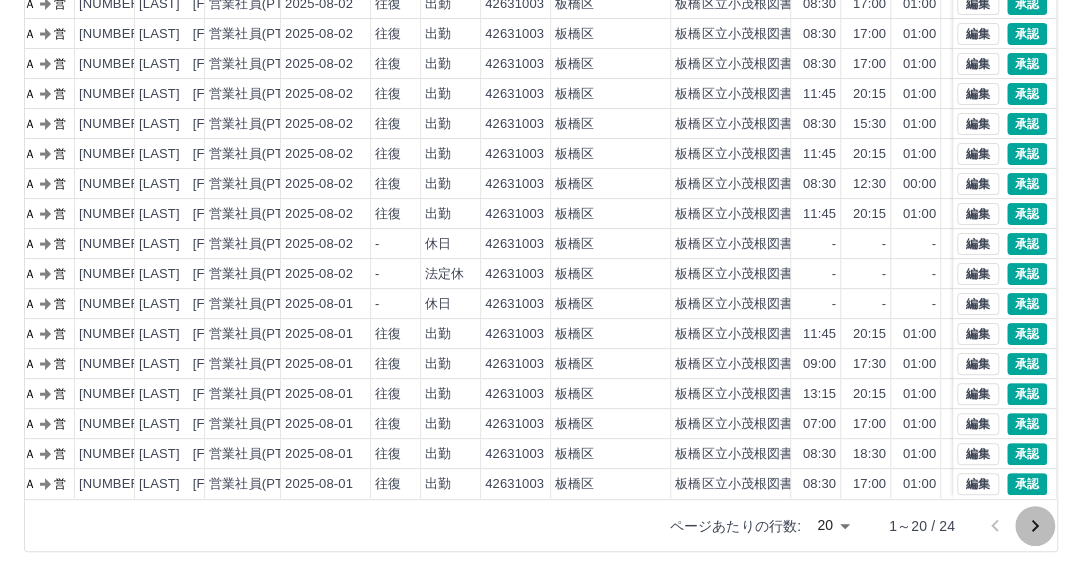 click 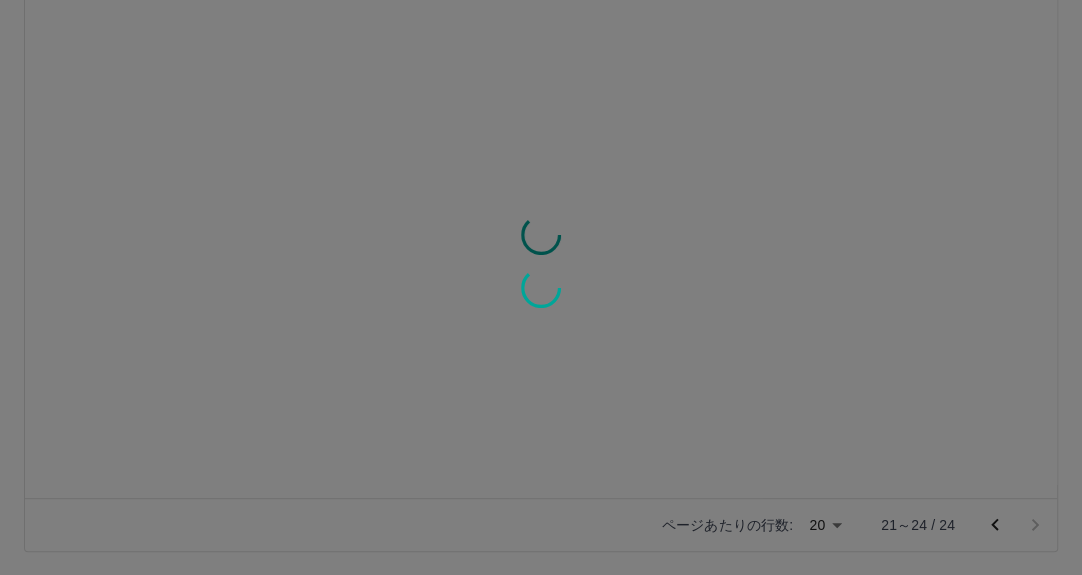 scroll, scrollTop: 0, scrollLeft: 120, axis: horizontal 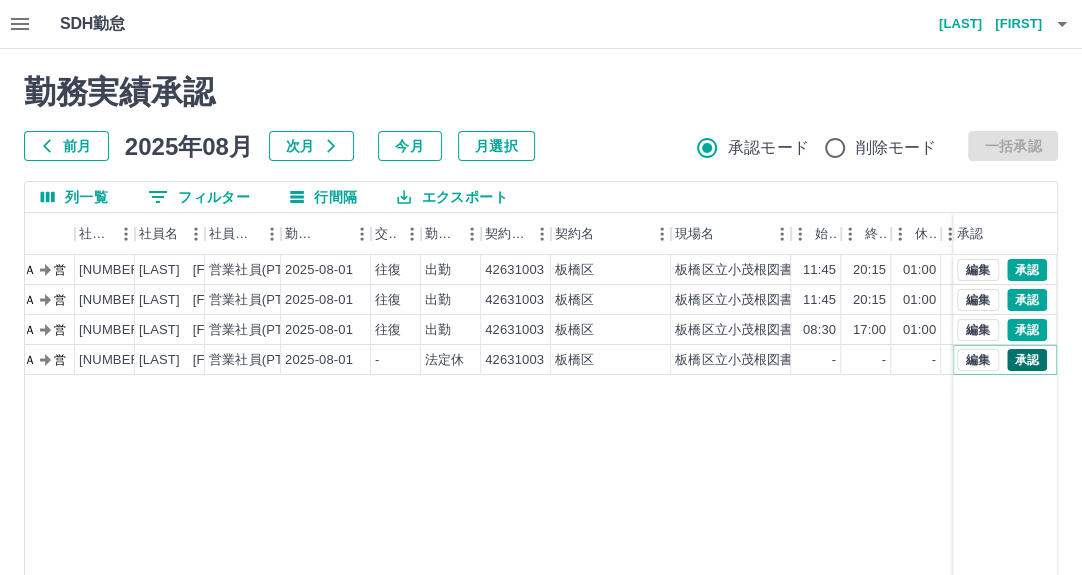click on "承認" at bounding box center [1027, 360] 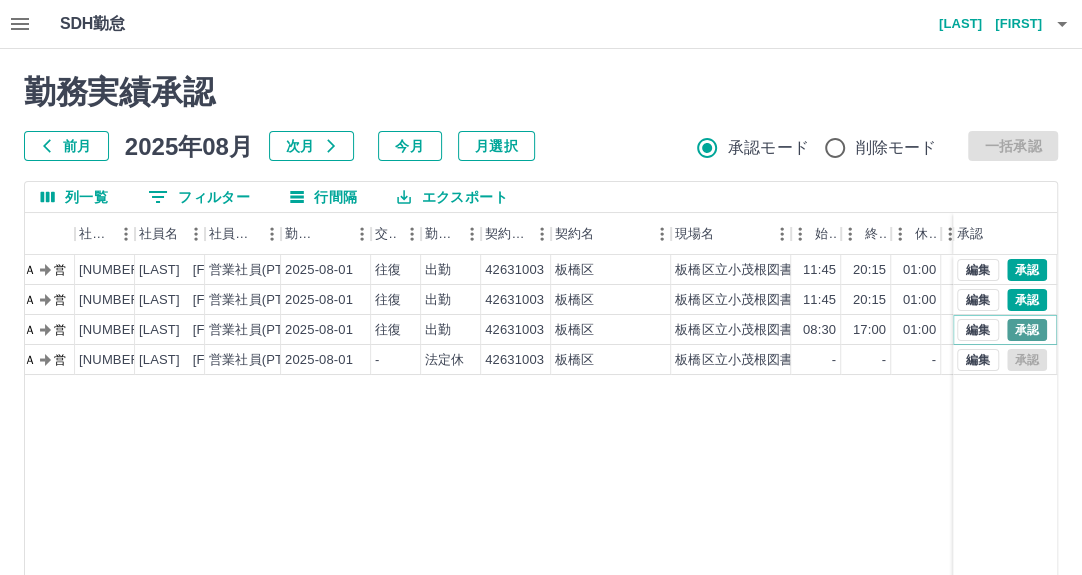click on "承認" at bounding box center [1027, 330] 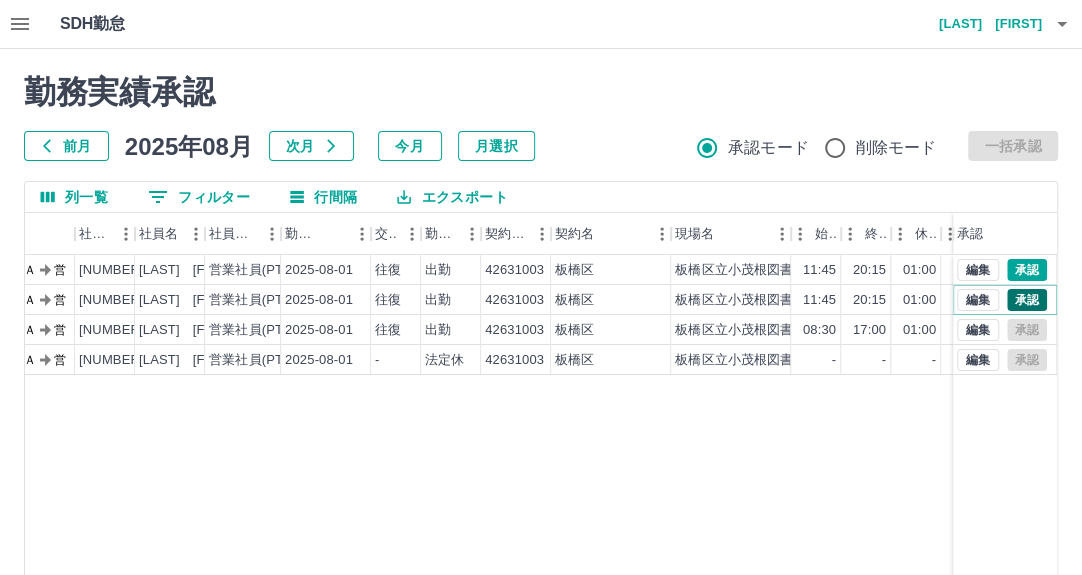 click on "承認" at bounding box center (1027, 300) 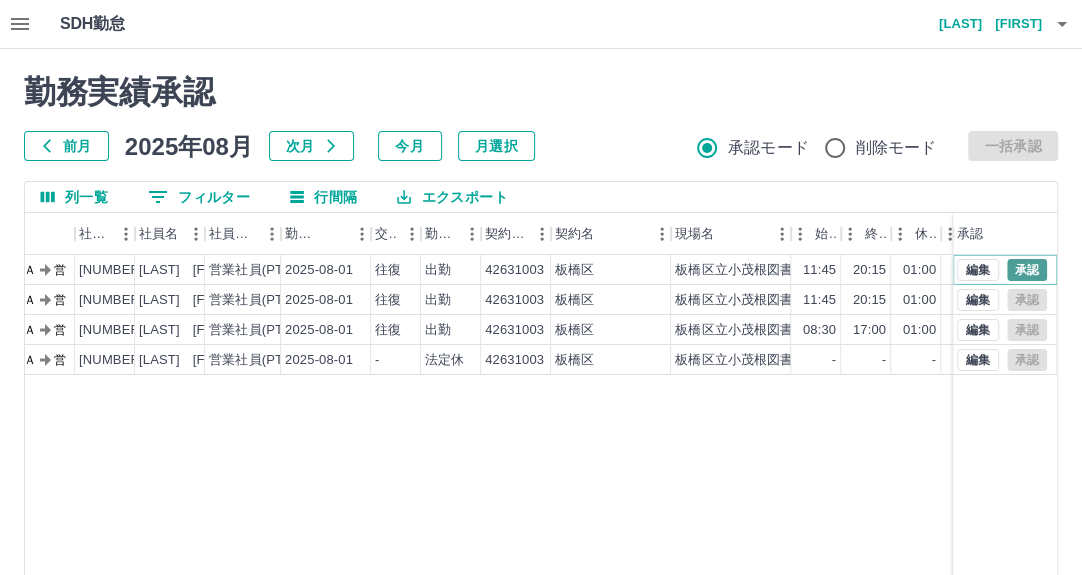 click on "承認" at bounding box center [1027, 270] 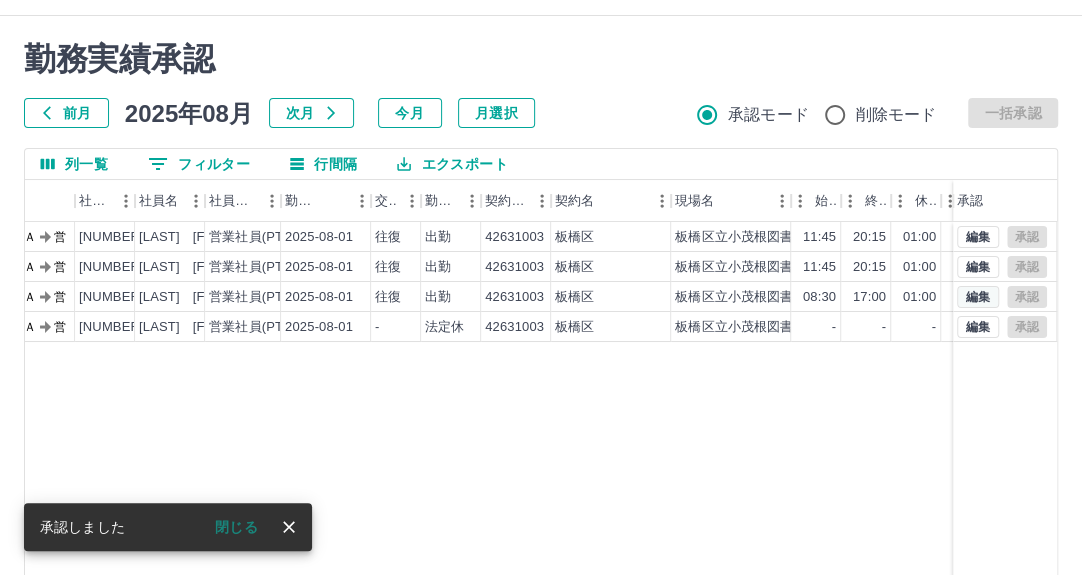 scroll, scrollTop: 269, scrollLeft: 0, axis: vertical 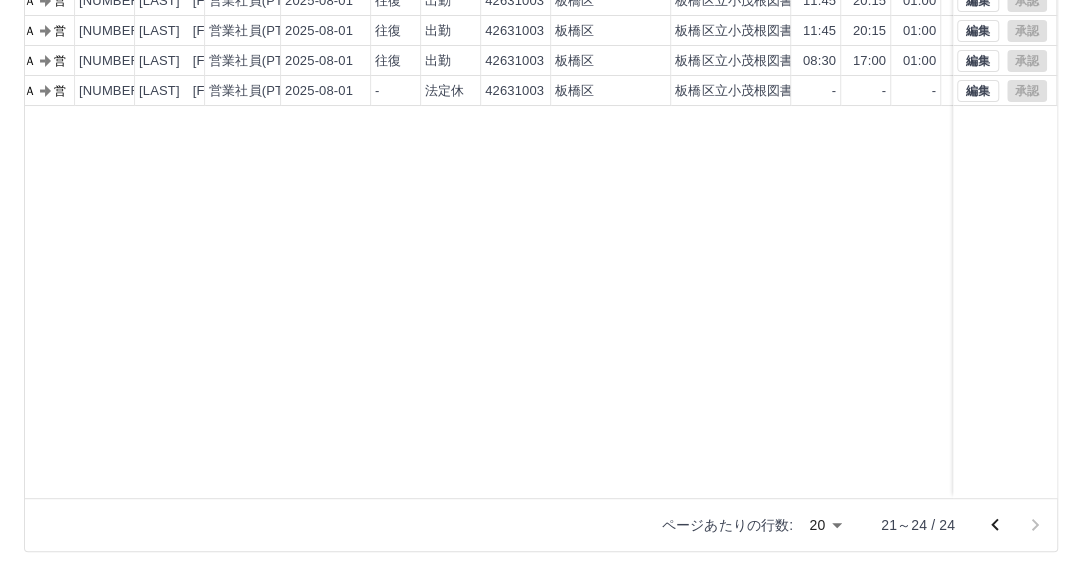 click 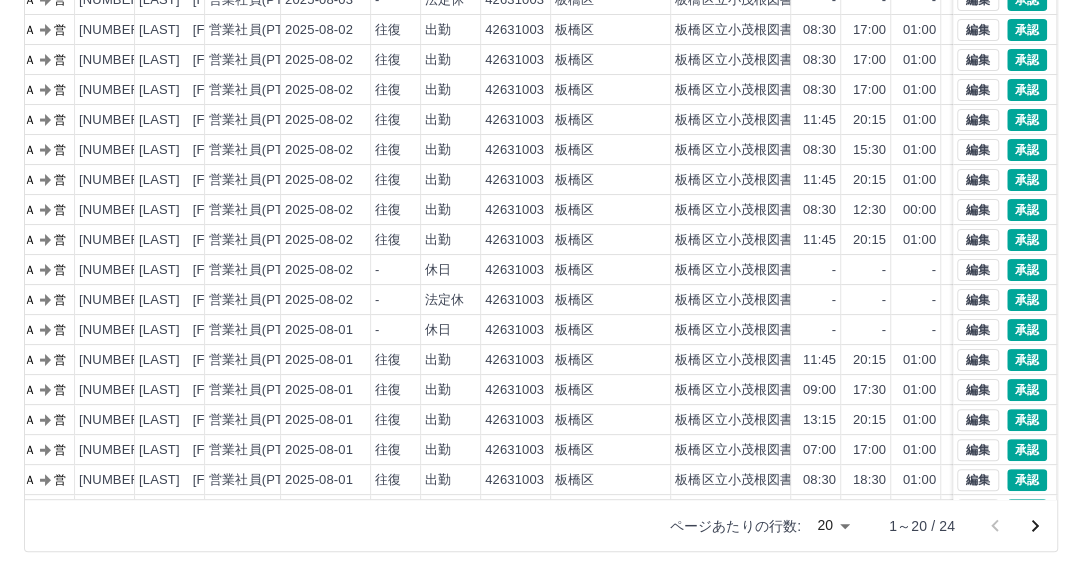scroll, scrollTop: 102, scrollLeft: 120, axis: both 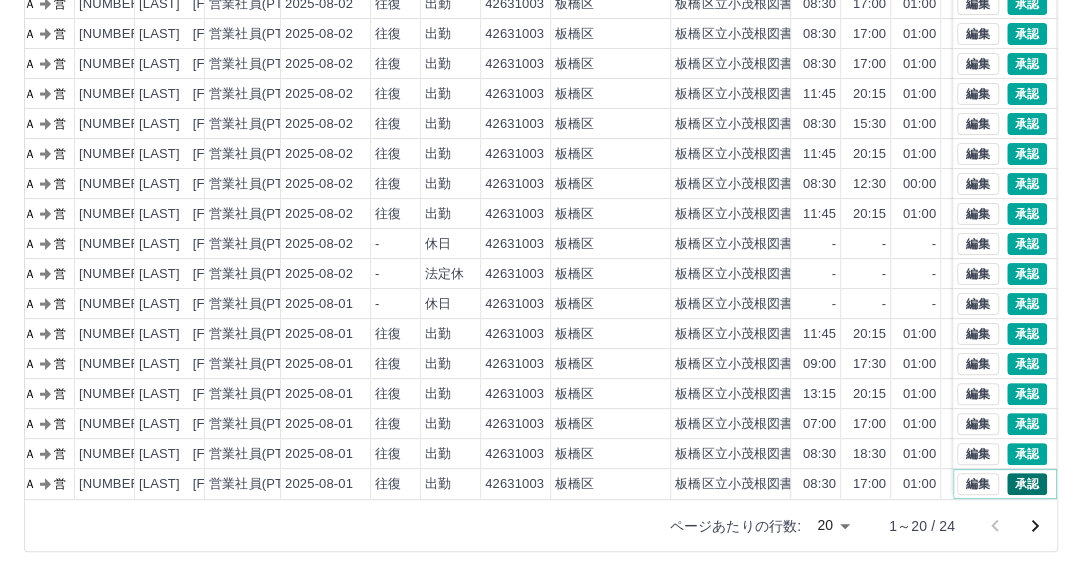click on "承認" at bounding box center (1027, 484) 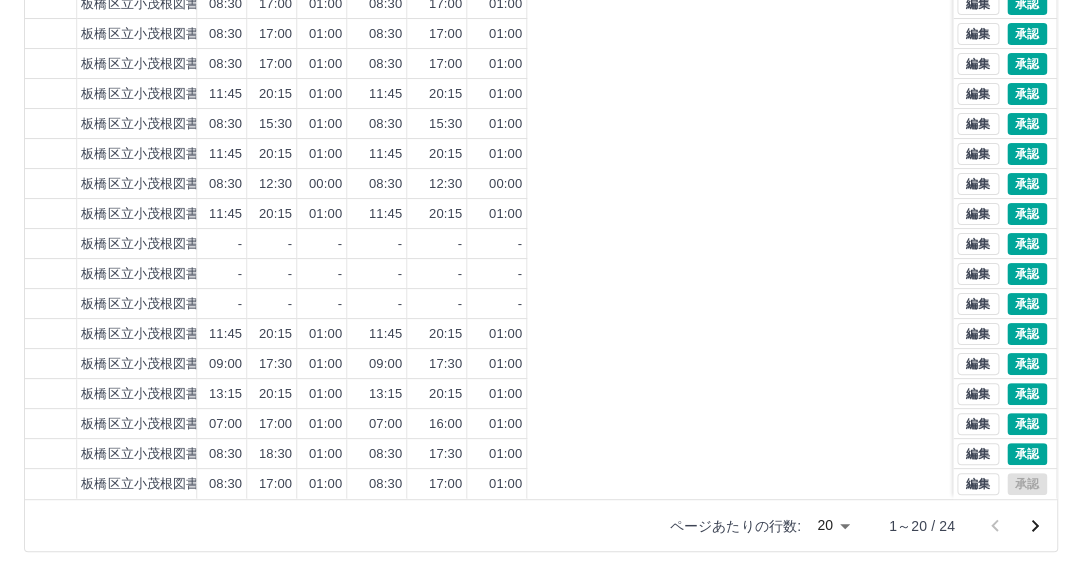 scroll, scrollTop: 102, scrollLeft: 0, axis: vertical 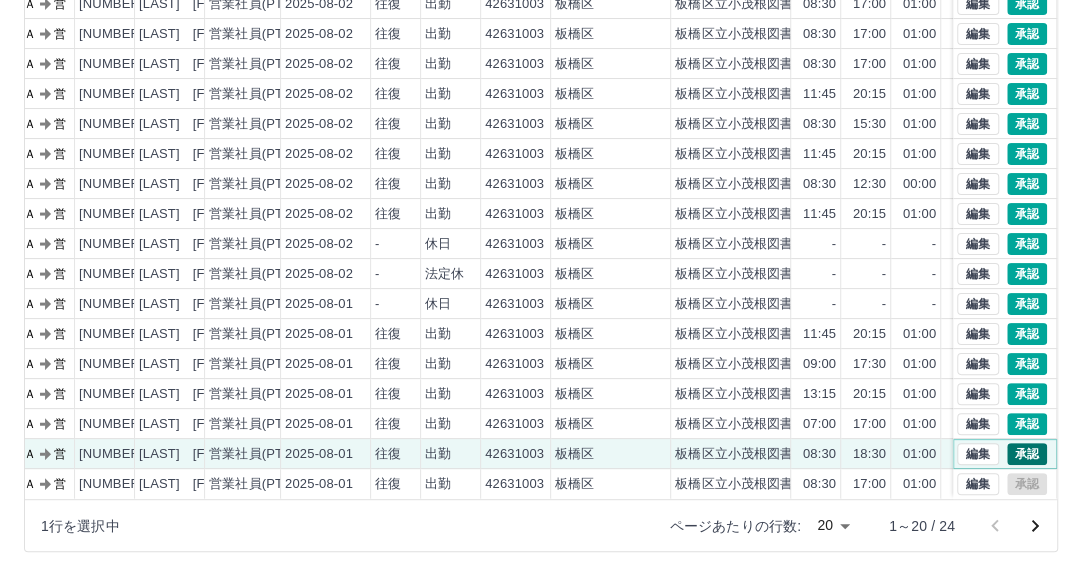 click on "承認" at bounding box center (1027, 454) 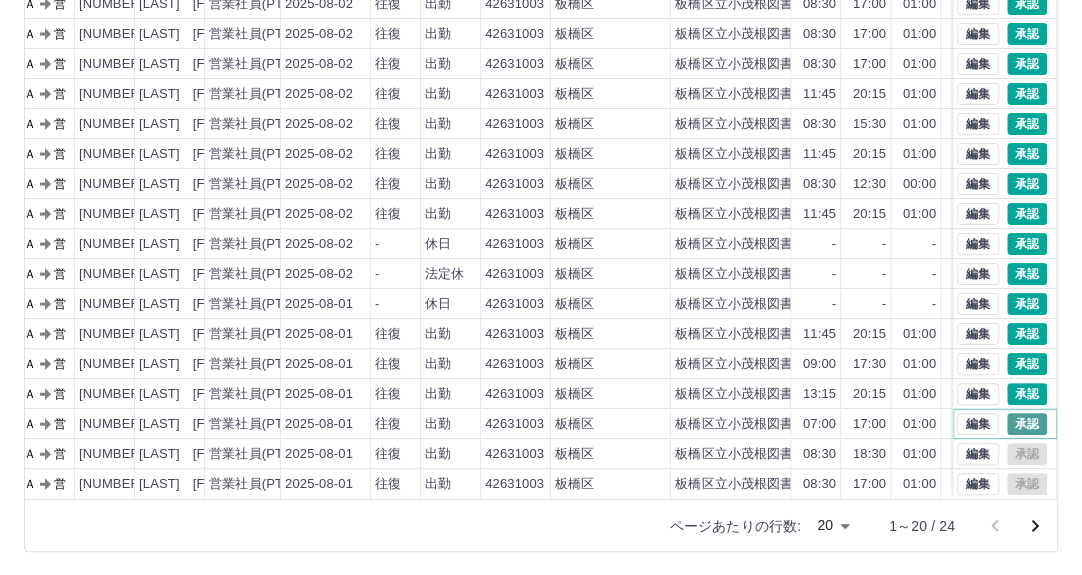 click on "承認" at bounding box center [1027, 424] 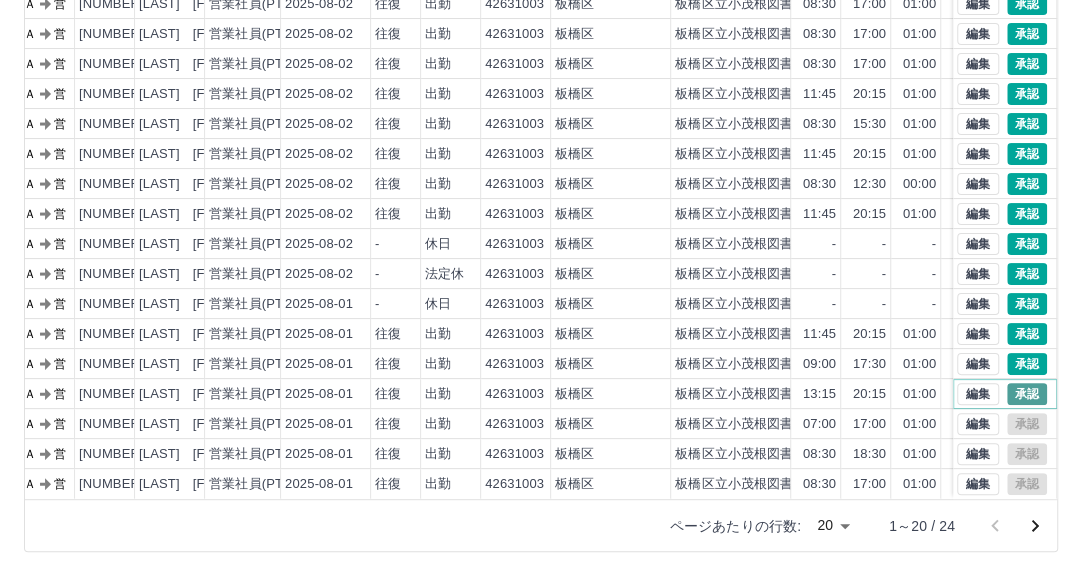 click on "承認" at bounding box center [1027, 394] 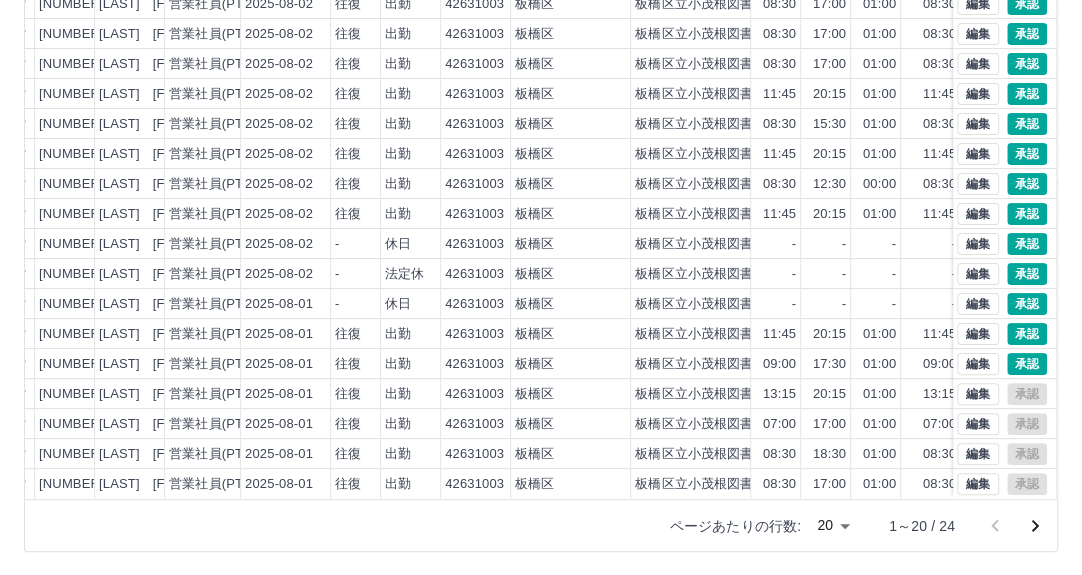 scroll, scrollTop: 102, scrollLeft: 200, axis: both 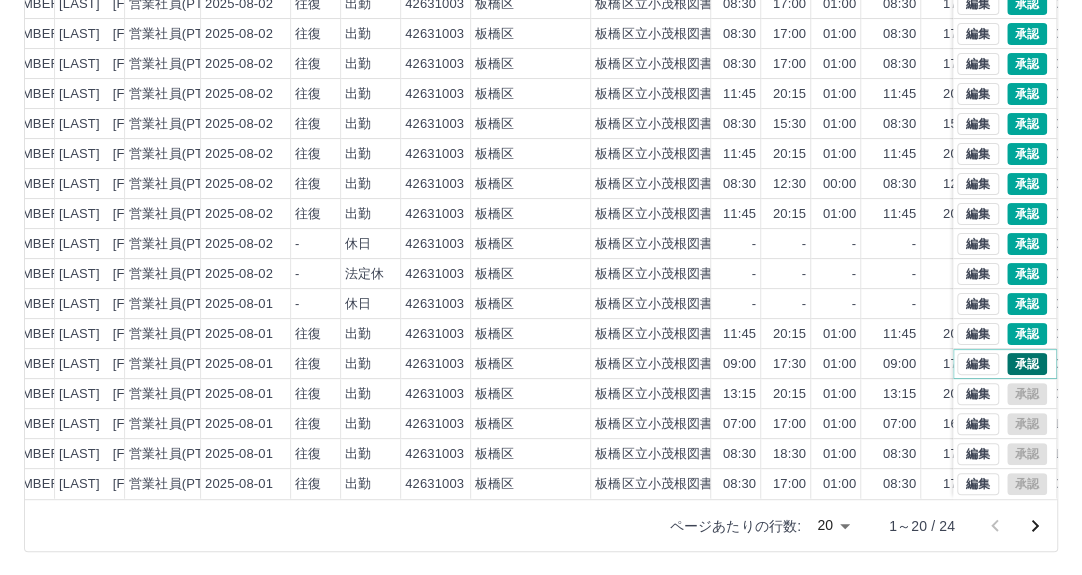 click on "承認" at bounding box center (1027, 364) 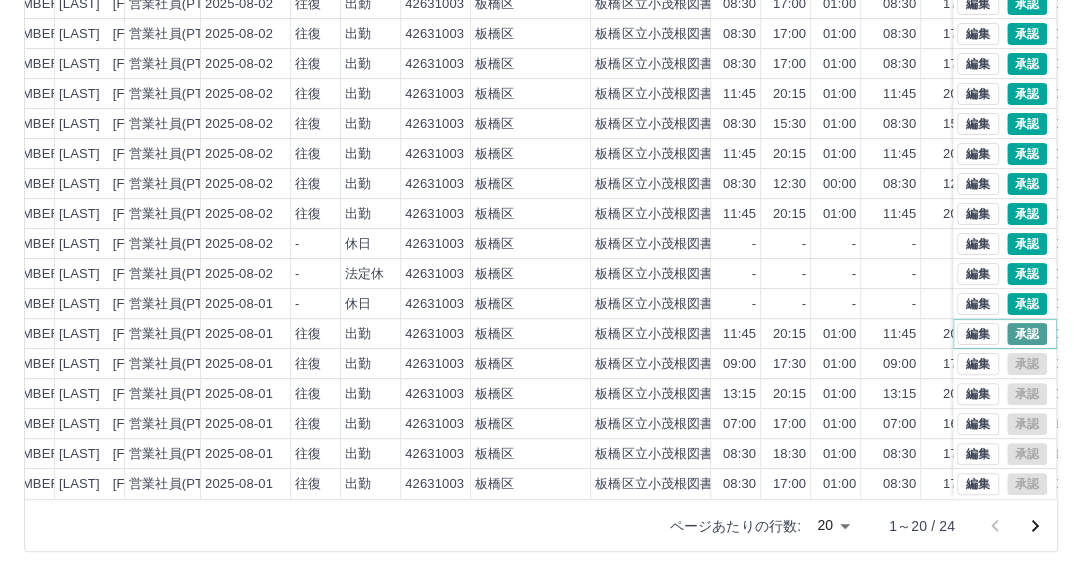 click on "承認" at bounding box center [1027, 334] 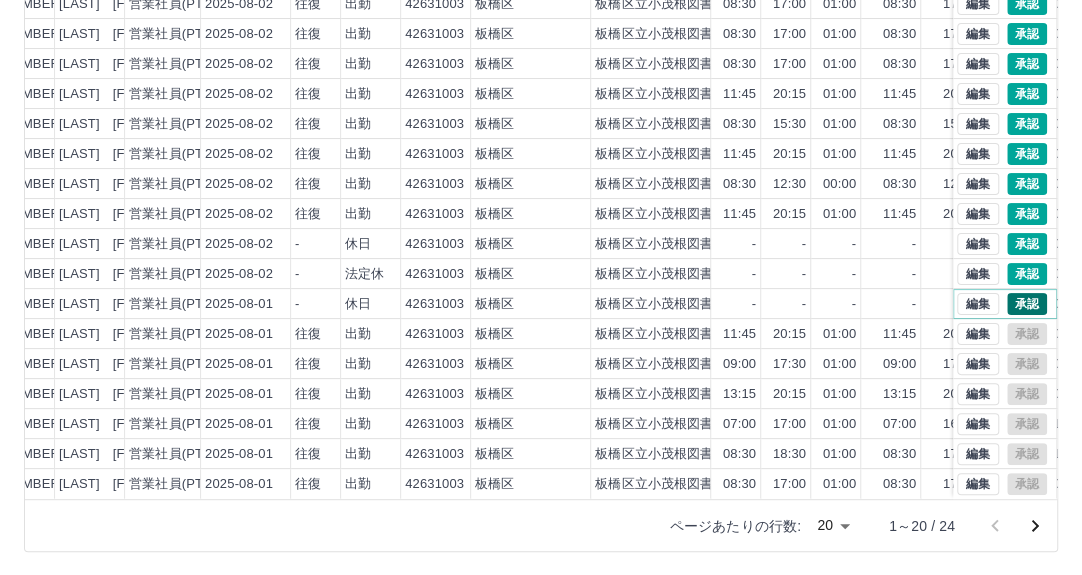 click on "承認" at bounding box center (1027, 304) 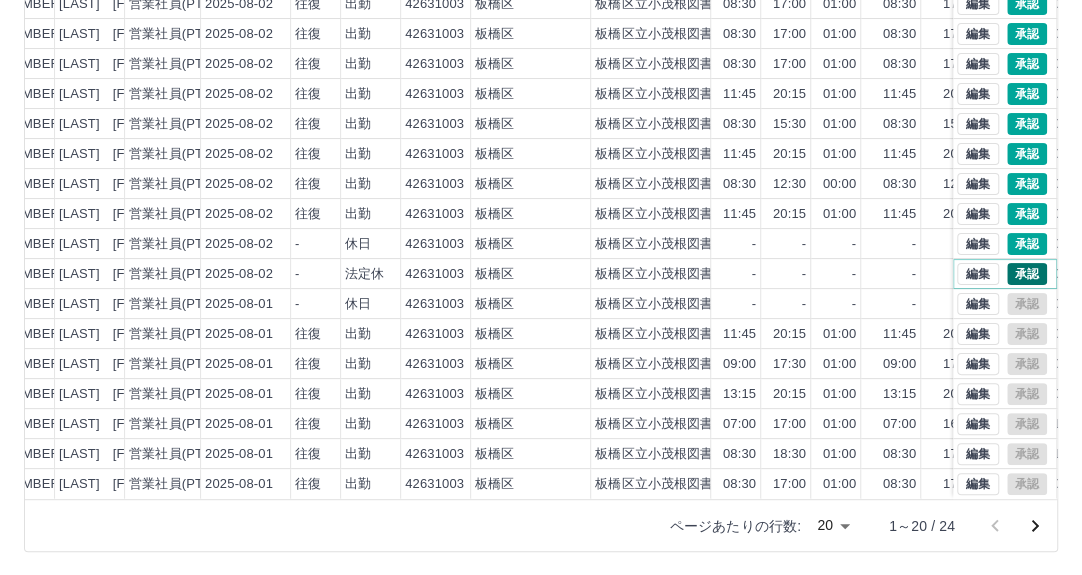 click on "承認" at bounding box center [1027, 274] 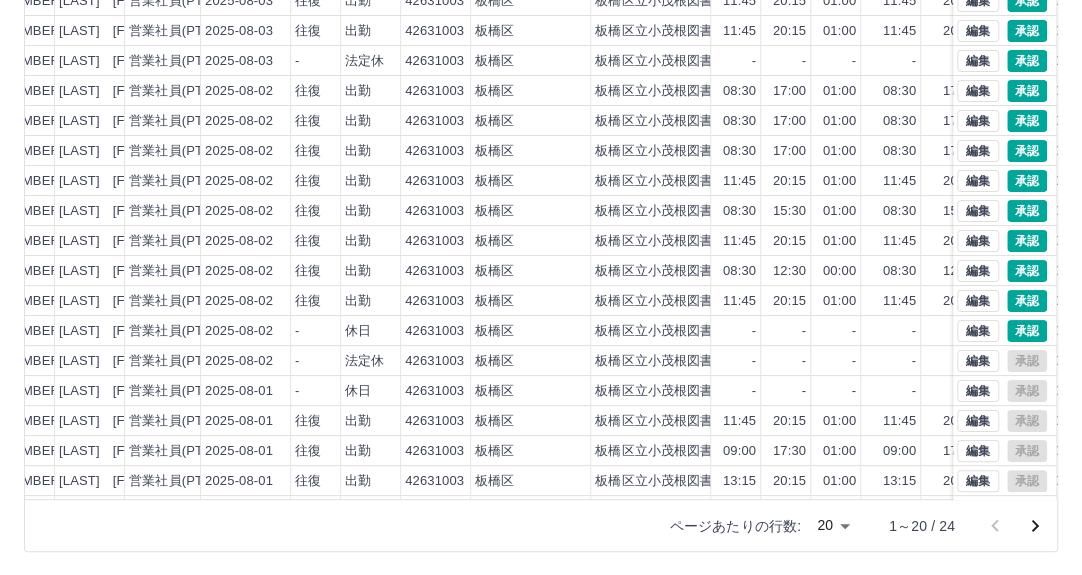 scroll, scrollTop: 0, scrollLeft: 200, axis: horizontal 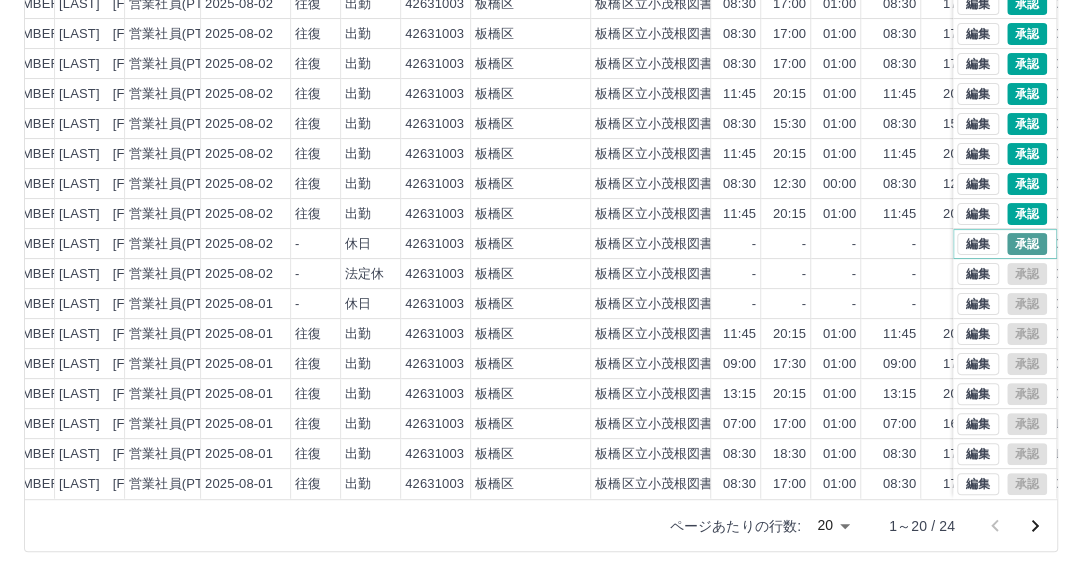 click on "承認" at bounding box center [1027, 244] 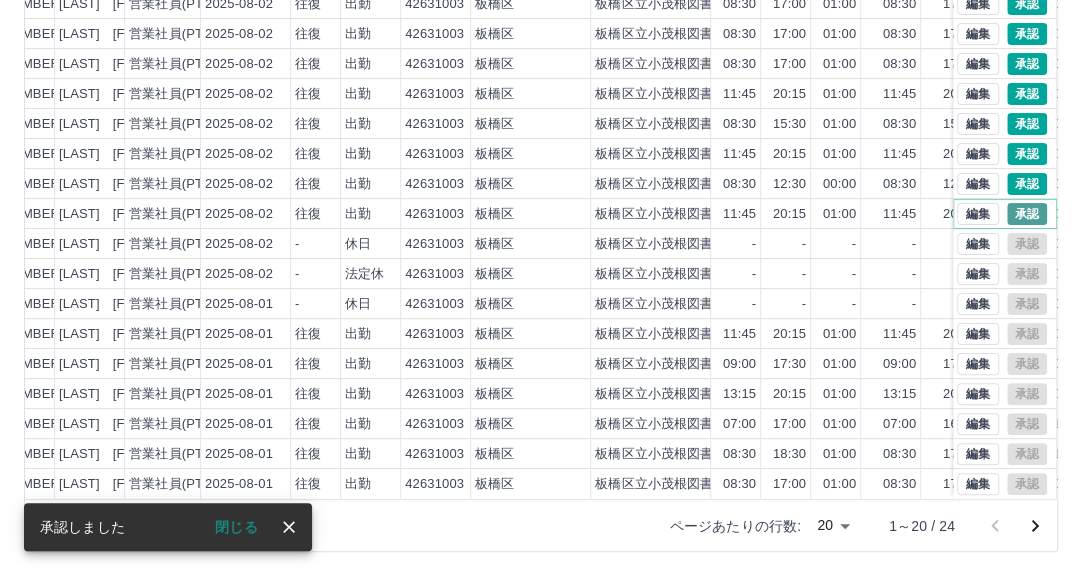 click on "承認" at bounding box center (1027, 214) 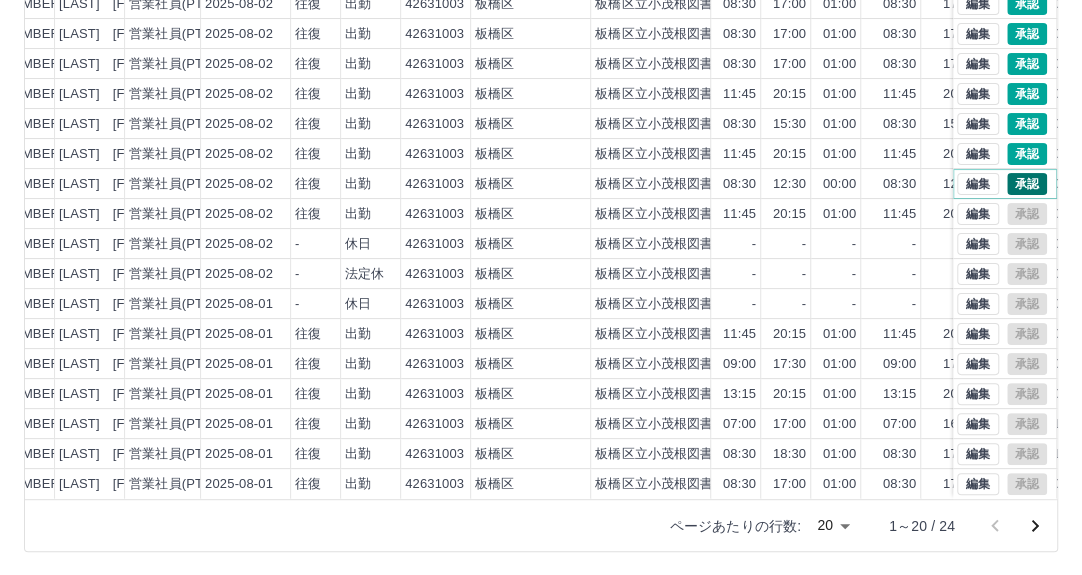 click on "承認" at bounding box center [1027, 184] 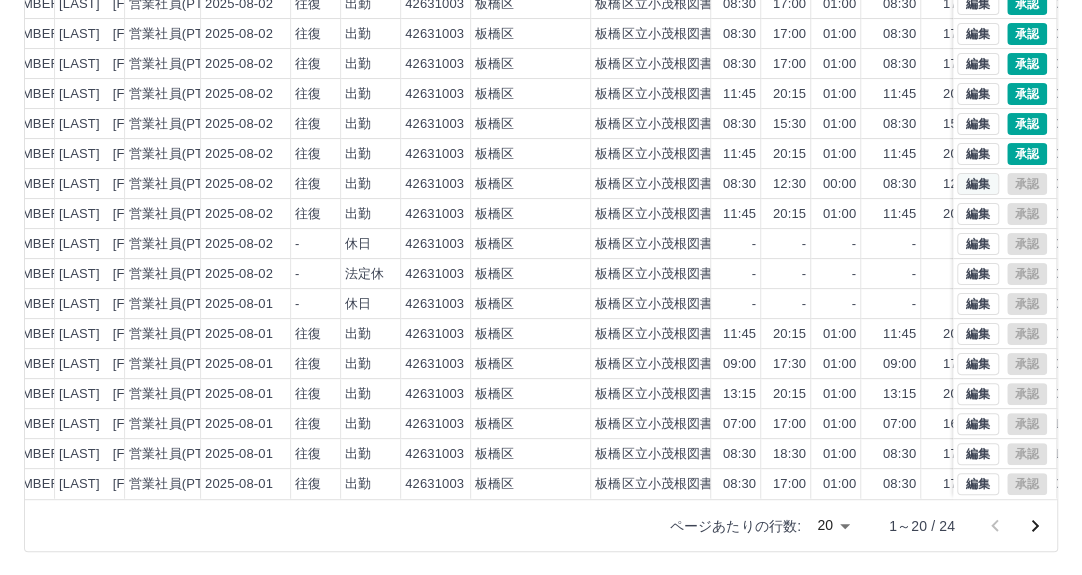 scroll, scrollTop: 2, scrollLeft: 200, axis: both 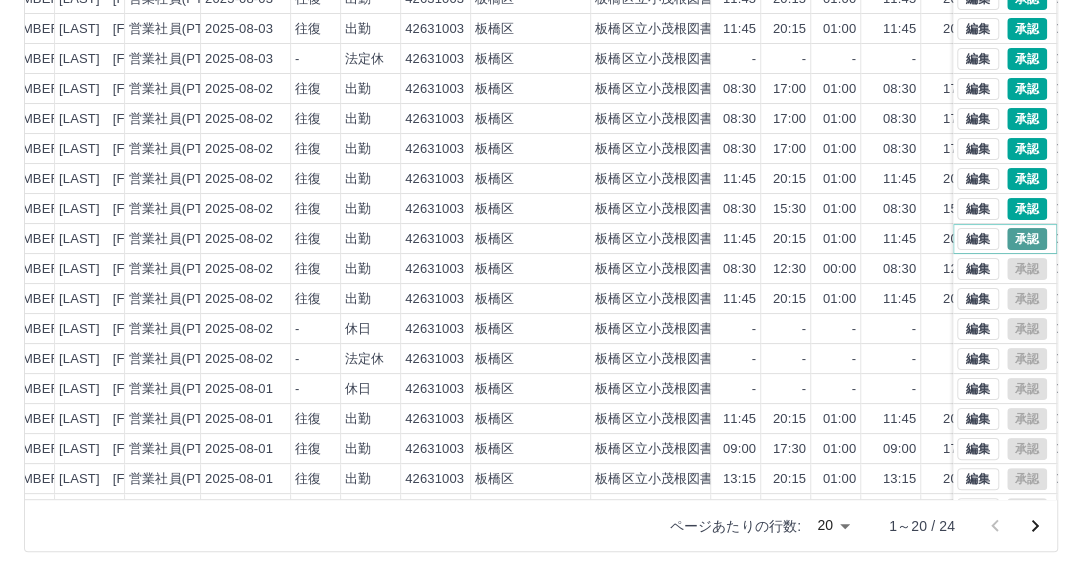 click on "承認" at bounding box center (1027, 239) 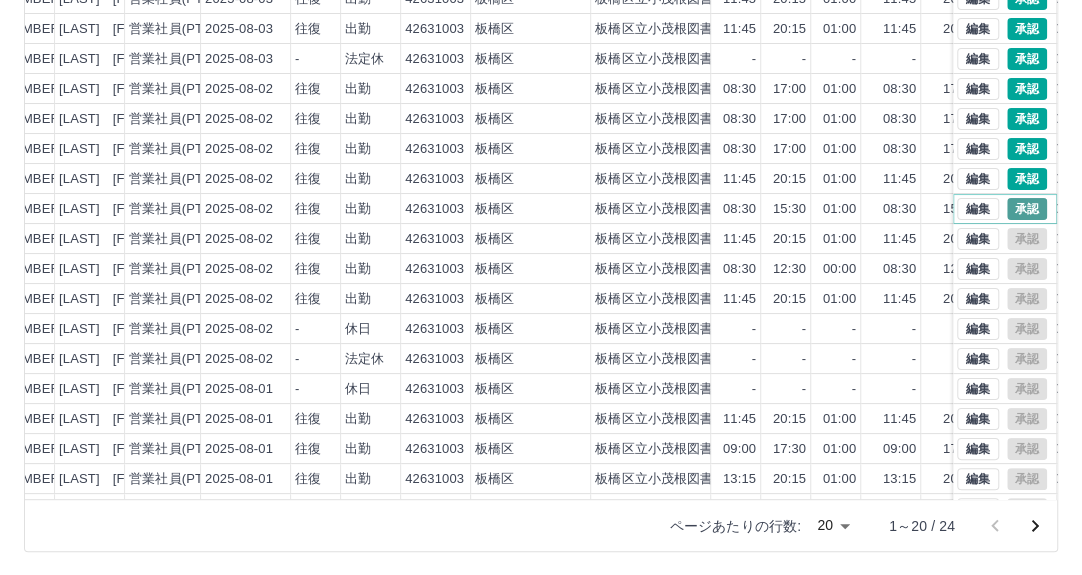 click on "承認" at bounding box center (1027, 209) 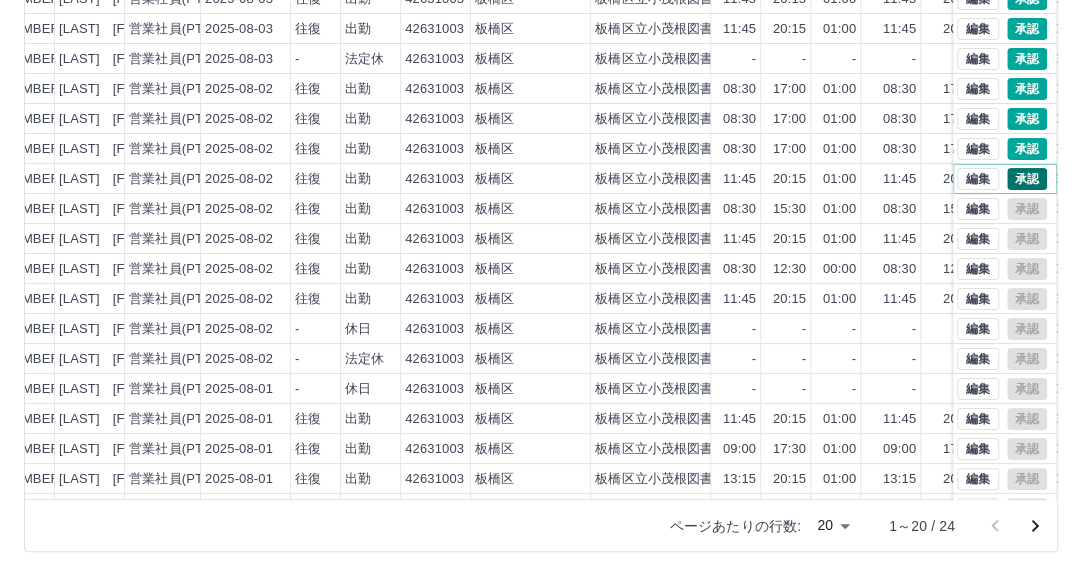 click on "承認" at bounding box center (1027, 179) 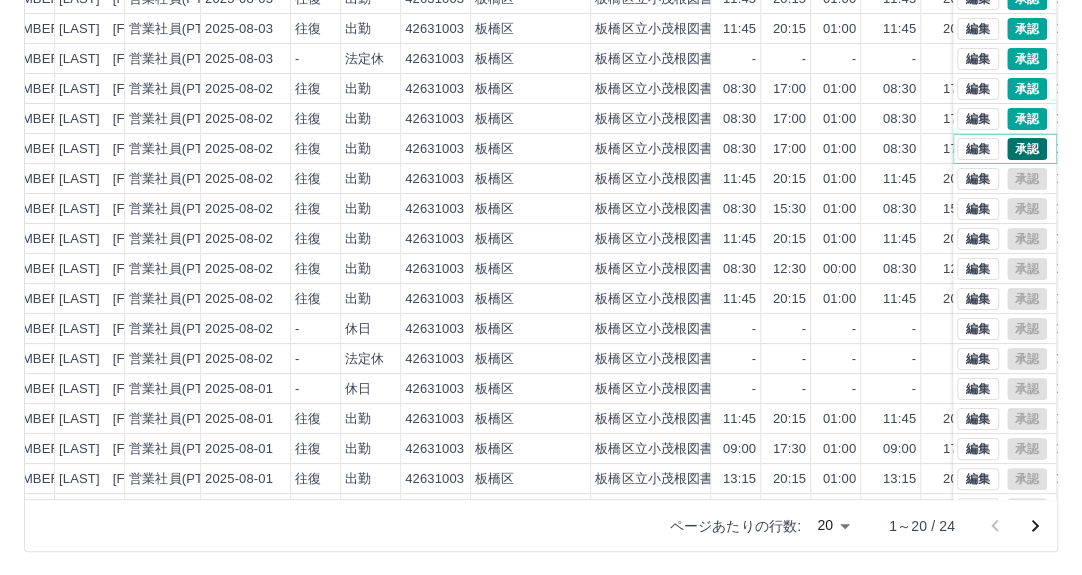 click on "承認" at bounding box center (1027, 149) 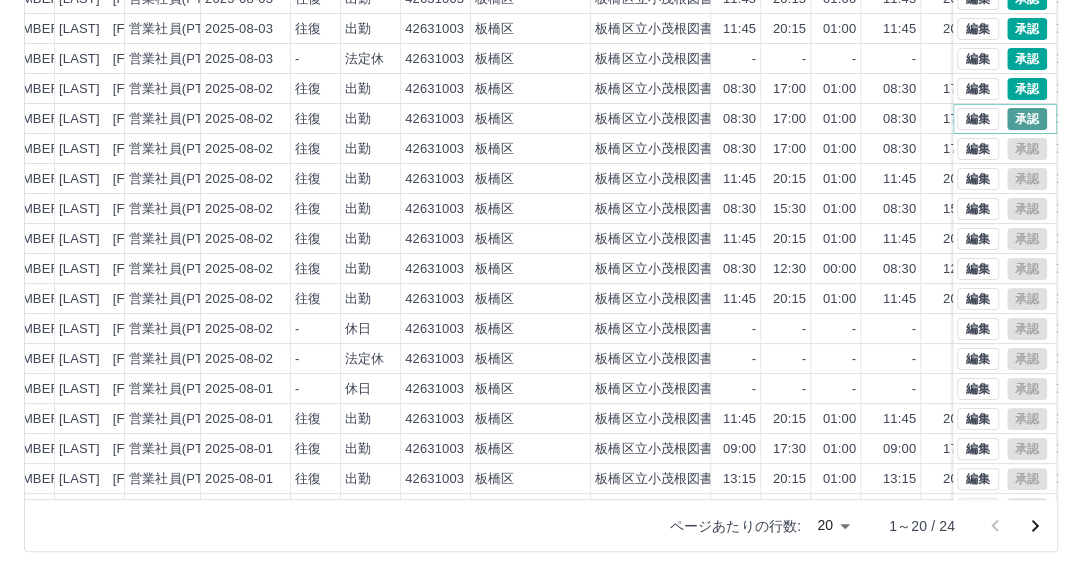 click on "承認" at bounding box center (1027, 119) 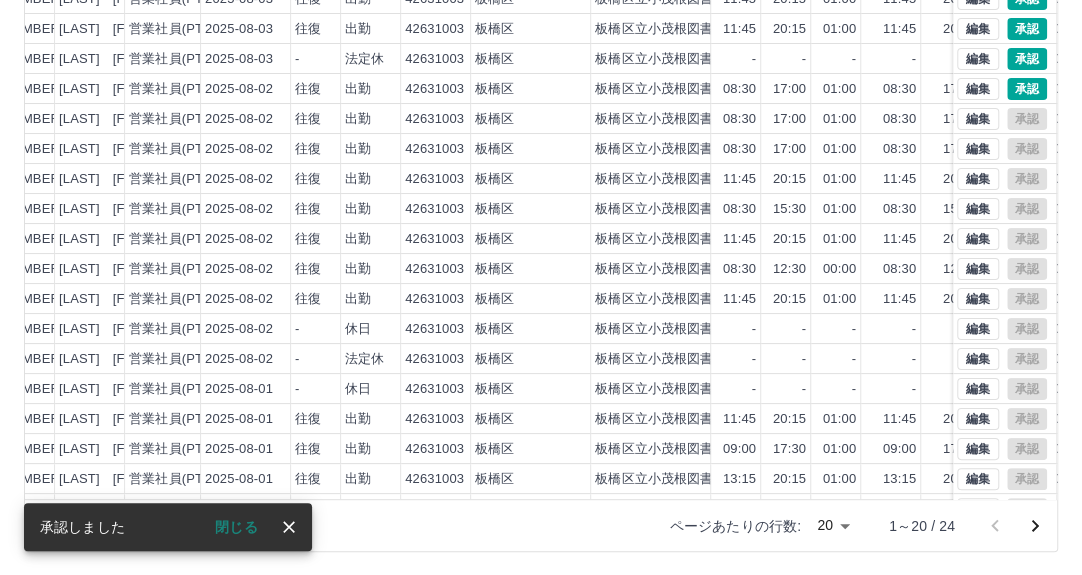 scroll, scrollTop: 0, scrollLeft: 200, axis: horizontal 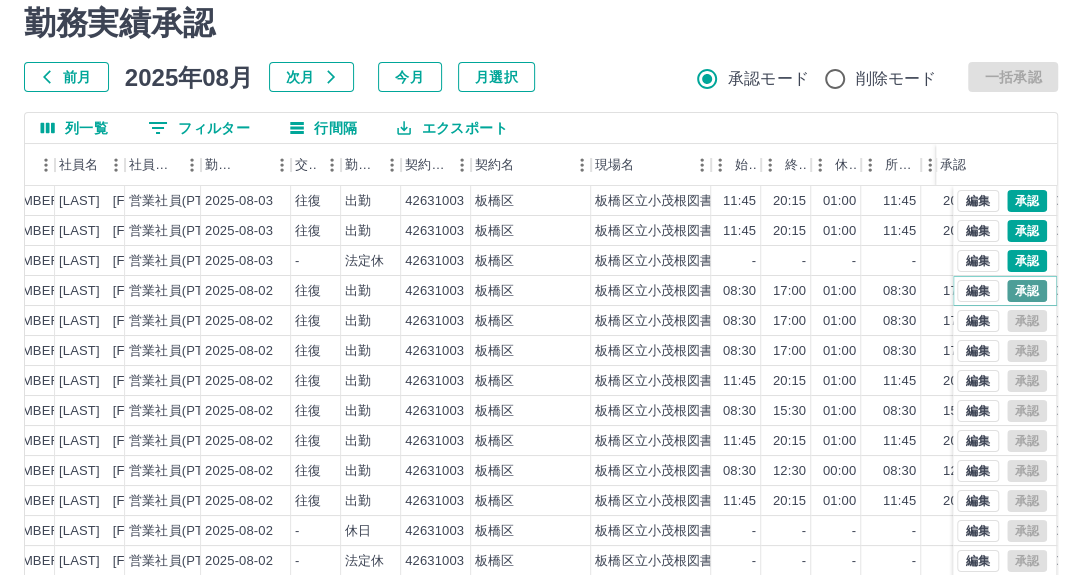 click on "承認" at bounding box center [1027, 291] 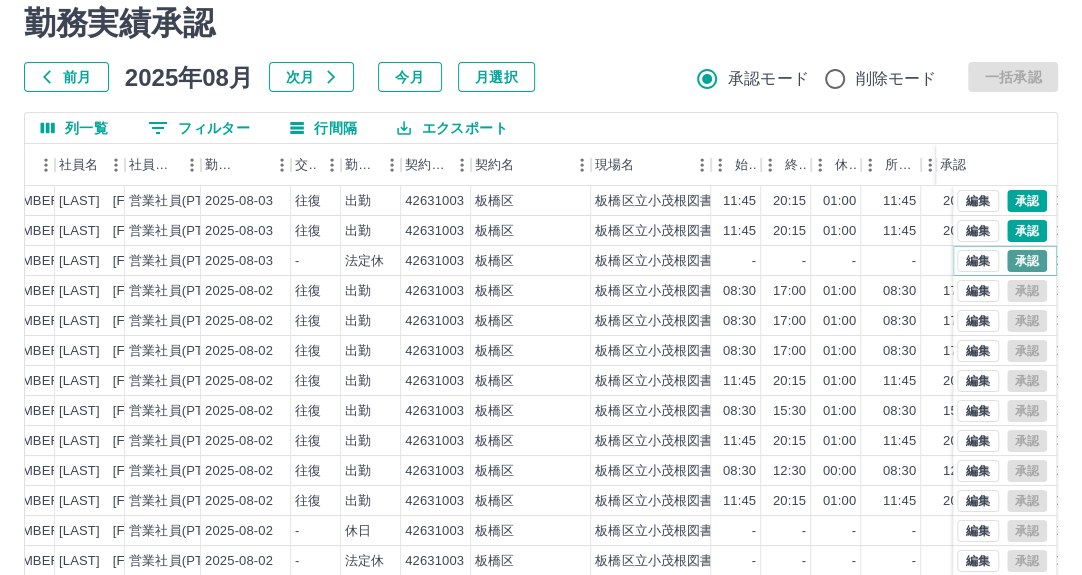 click on "承認" at bounding box center (1027, 261) 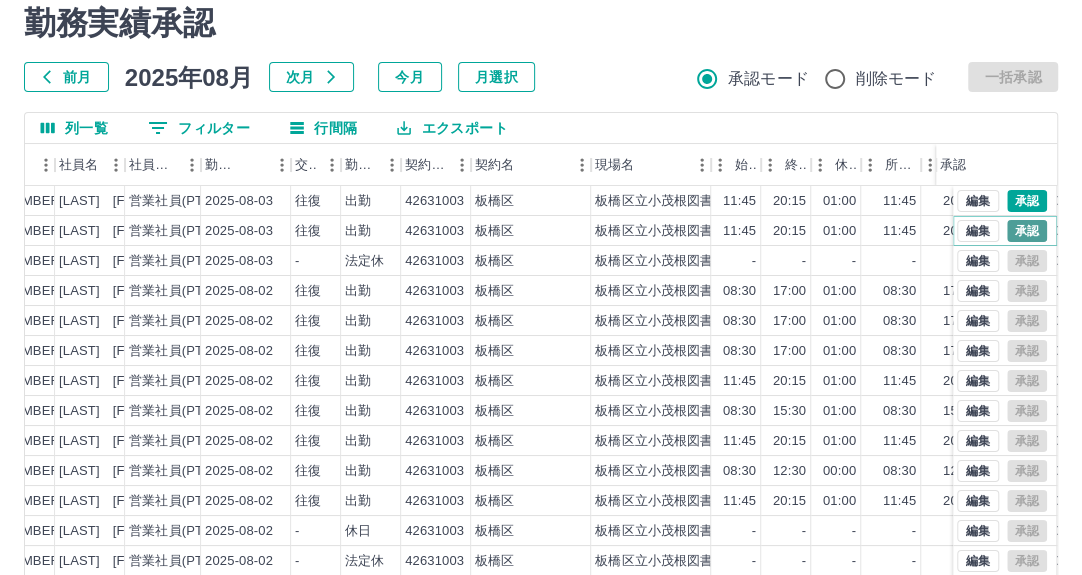 click on "承認" at bounding box center [1027, 231] 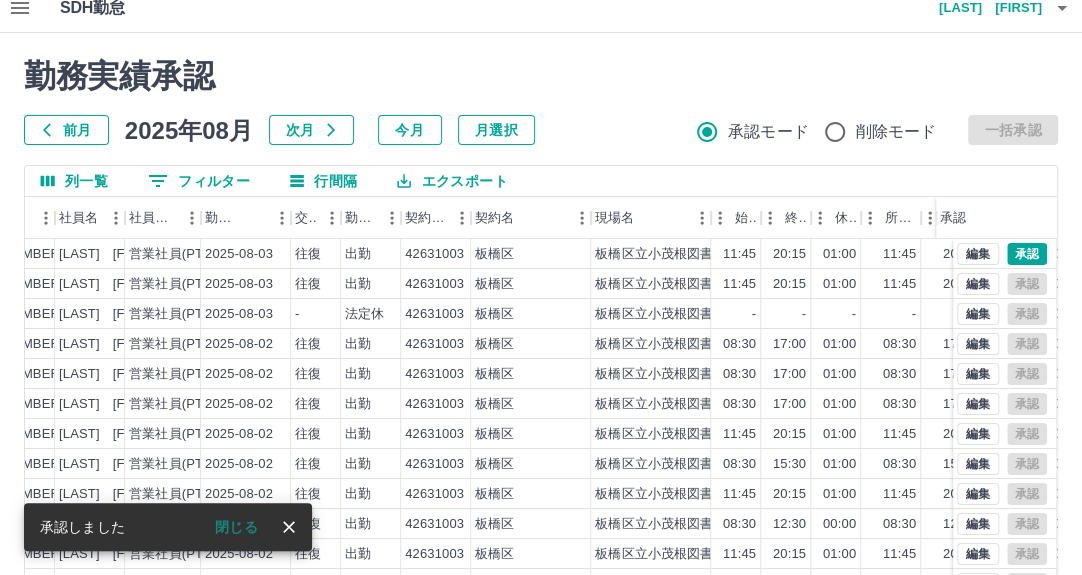 scroll, scrollTop: 0, scrollLeft: 0, axis: both 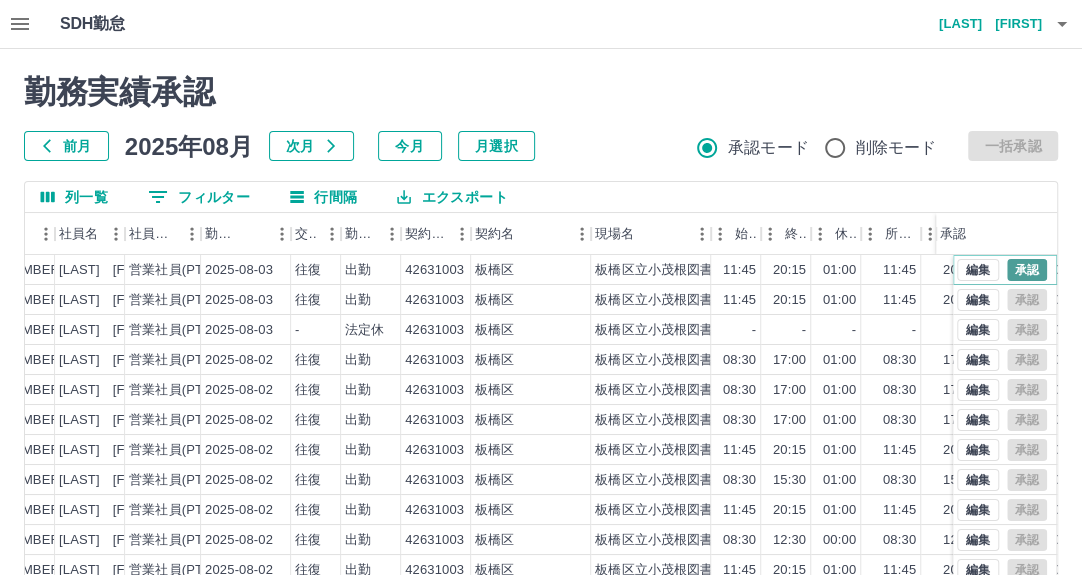 drag, startPoint x: 1009, startPoint y: 263, endPoint x: 1028, endPoint y: 277, distance: 23.600847 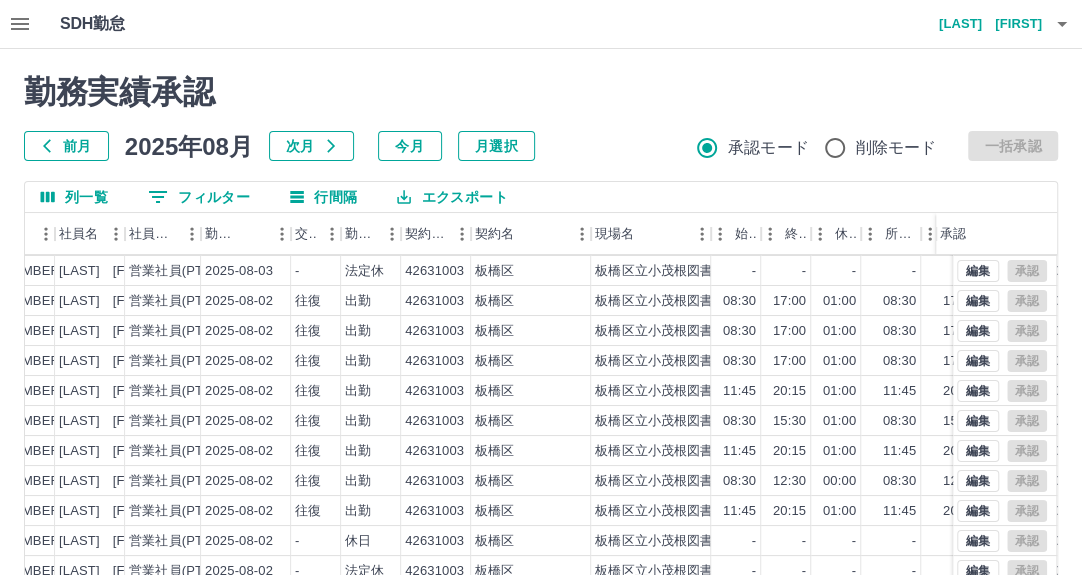 scroll, scrollTop: 102, scrollLeft: 200, axis: both 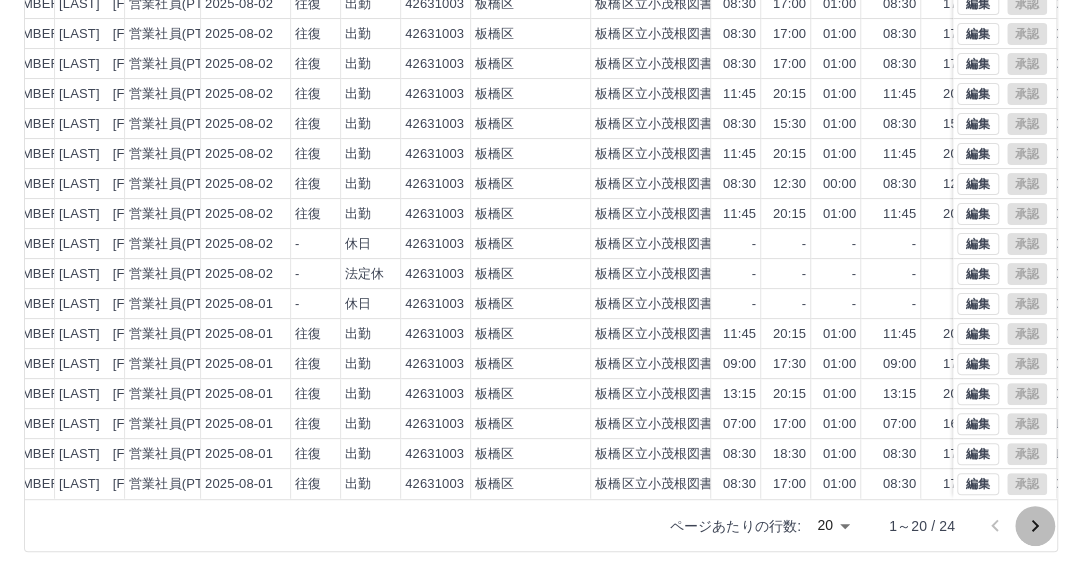 click 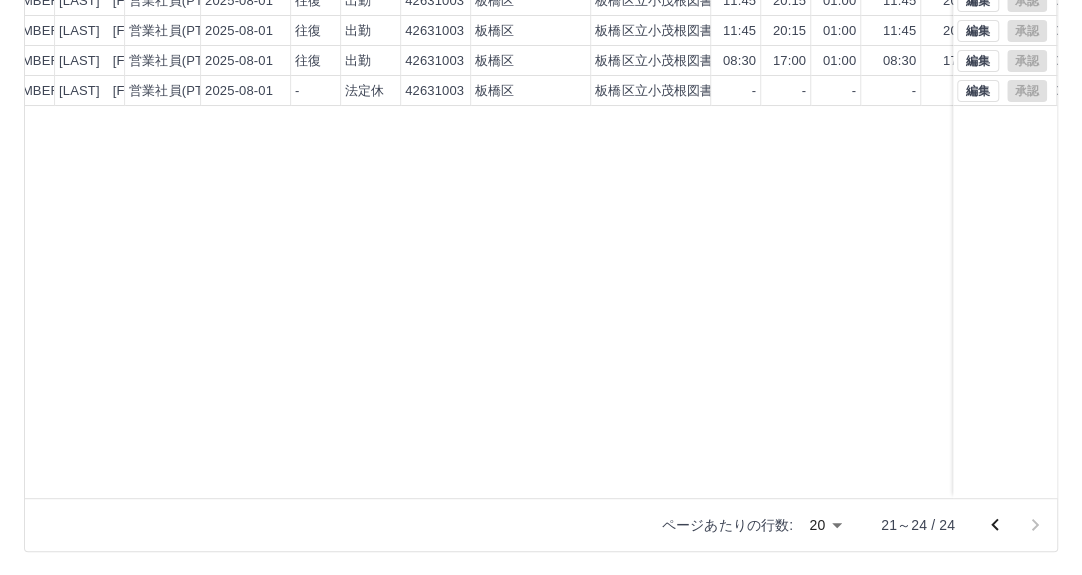 scroll, scrollTop: 0, scrollLeft: 200, axis: horizontal 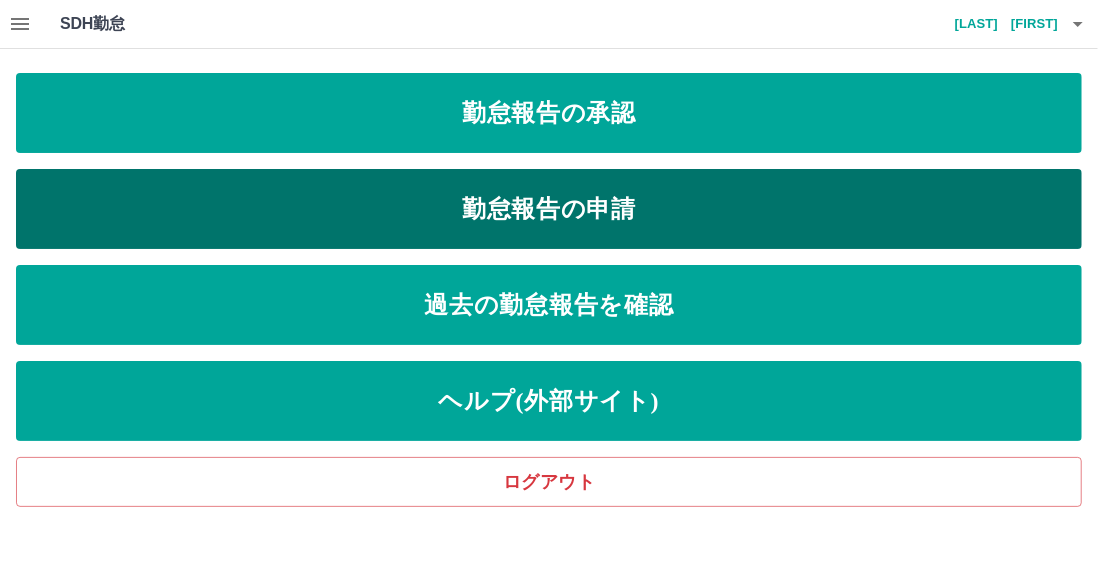 click on "勤怠報告の申請" at bounding box center [549, 209] 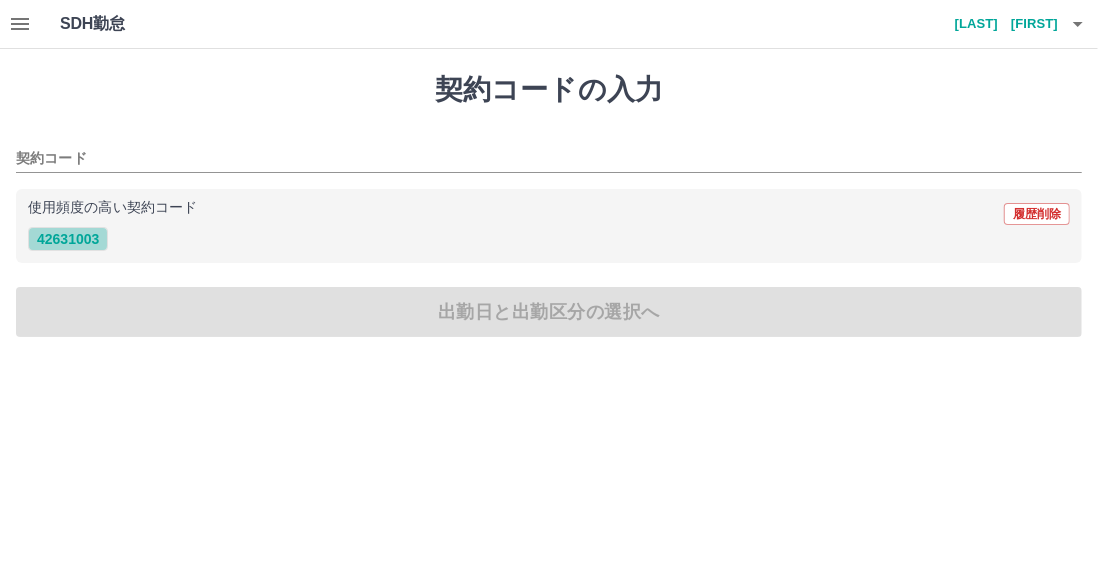 click on "42631003" at bounding box center (68, 239) 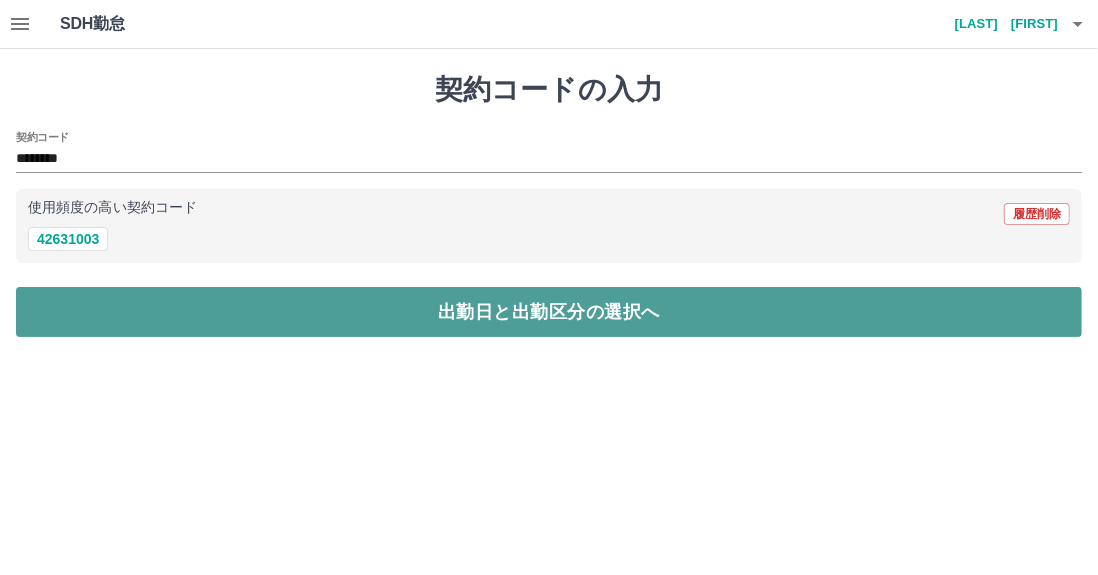 click on "出勤日と出勤区分の選択へ" at bounding box center [549, 312] 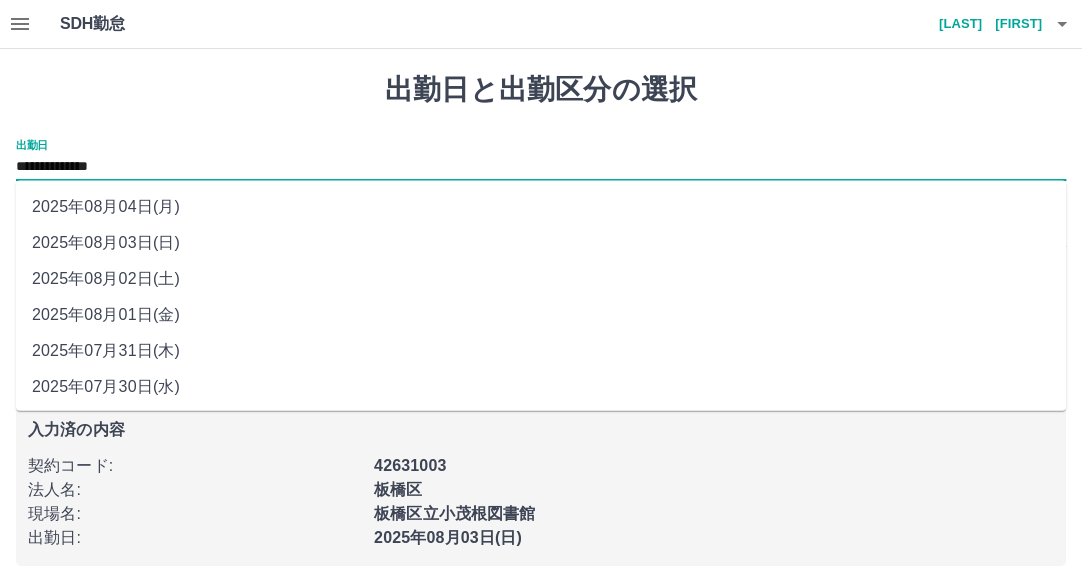 click on "**********" at bounding box center [541, 167] 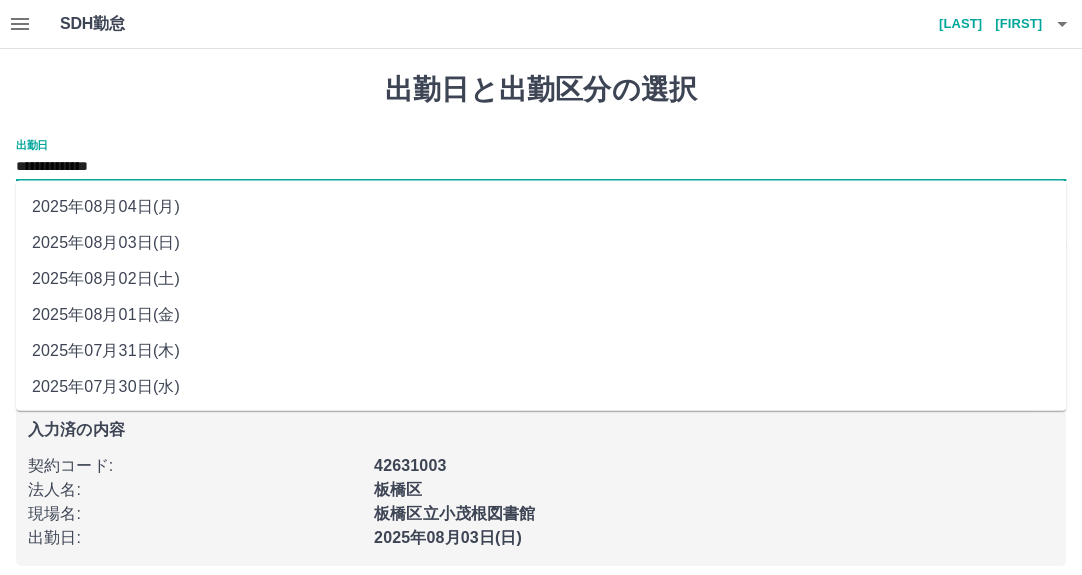 click on "2025年08月02日(土)" at bounding box center (541, 279) 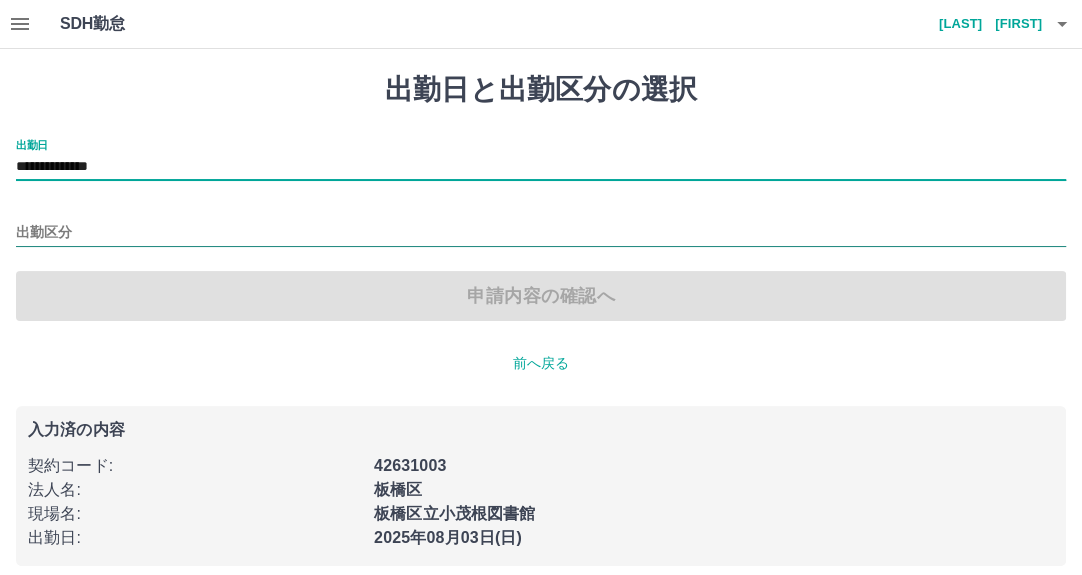 click on "出勤区分" at bounding box center [541, 233] 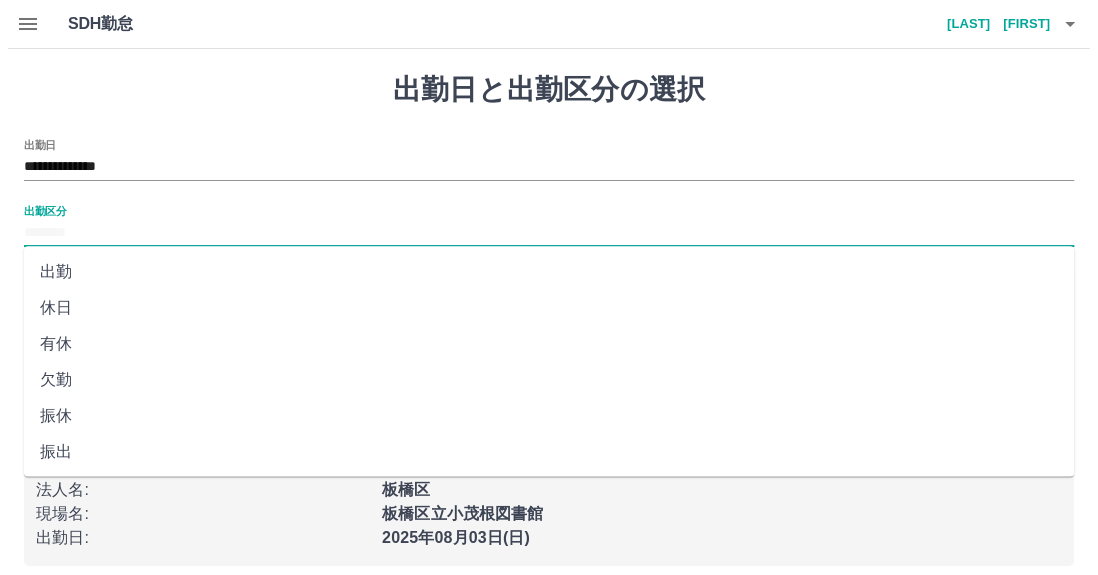 scroll, scrollTop: 400, scrollLeft: 0, axis: vertical 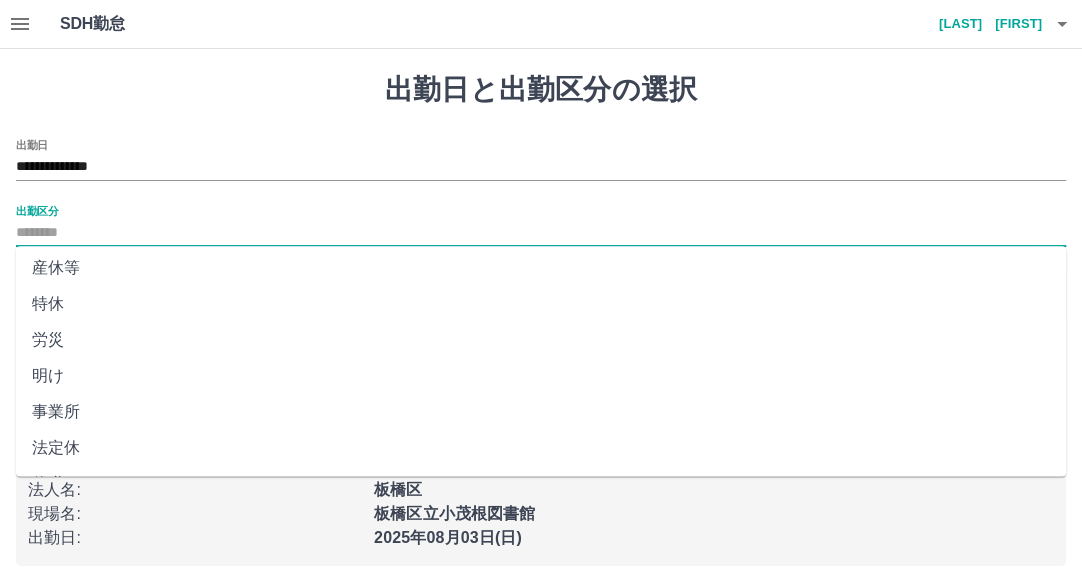 click on "法定休" at bounding box center [541, 448] 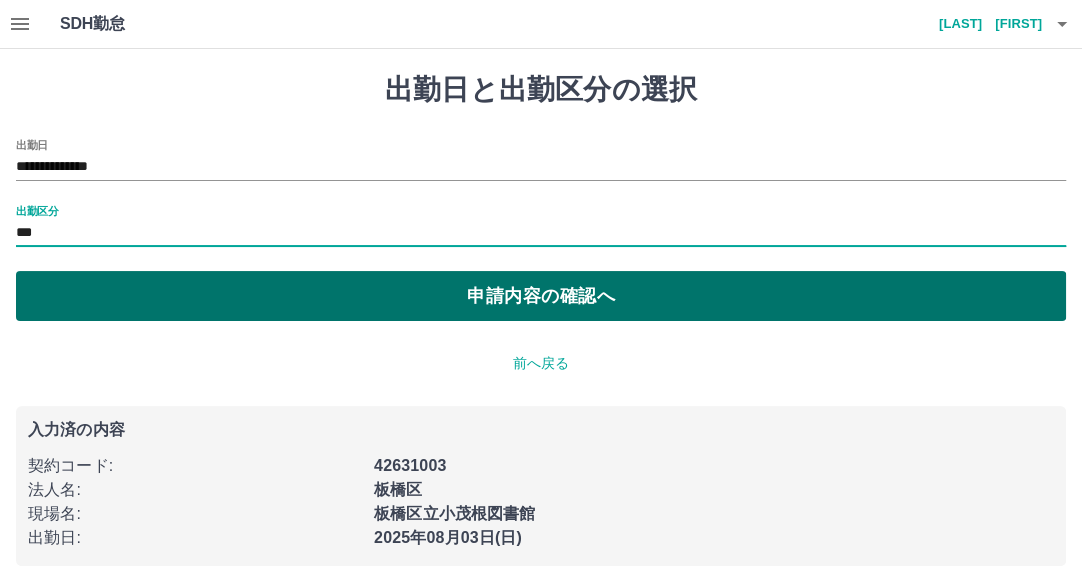 click on "申請内容の確認へ" at bounding box center [541, 296] 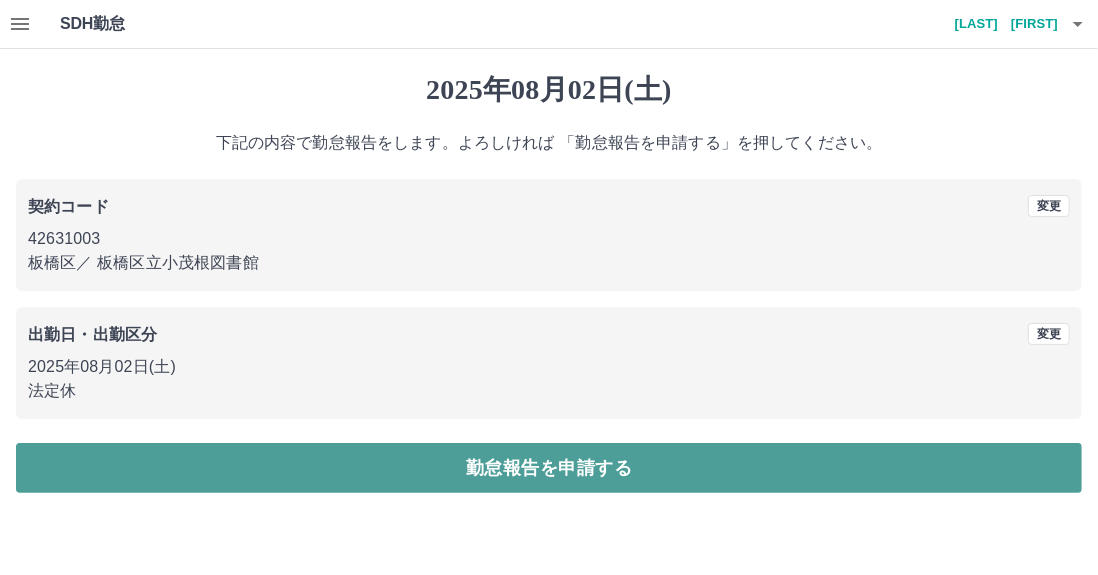 click on "勤怠報告を申請する" at bounding box center [549, 468] 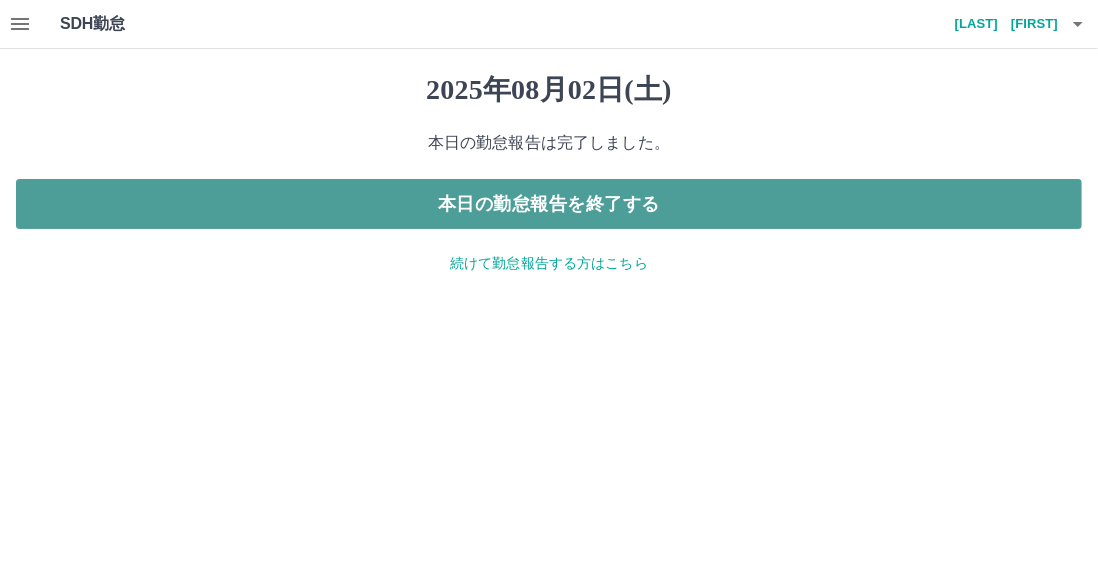 click on "本日の勤怠報告を終了する" at bounding box center [549, 204] 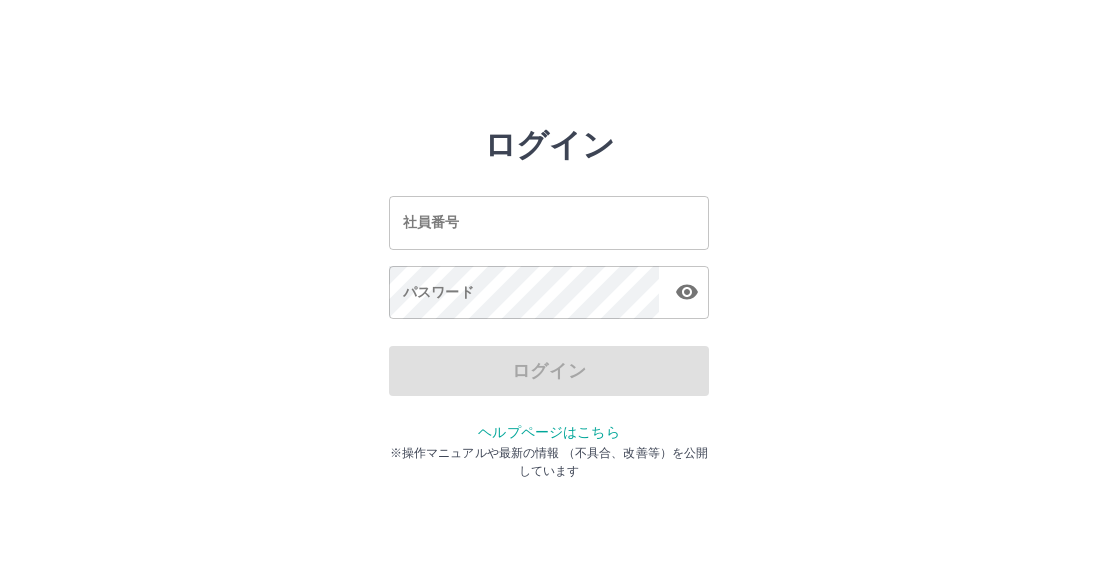 scroll, scrollTop: 0, scrollLeft: 0, axis: both 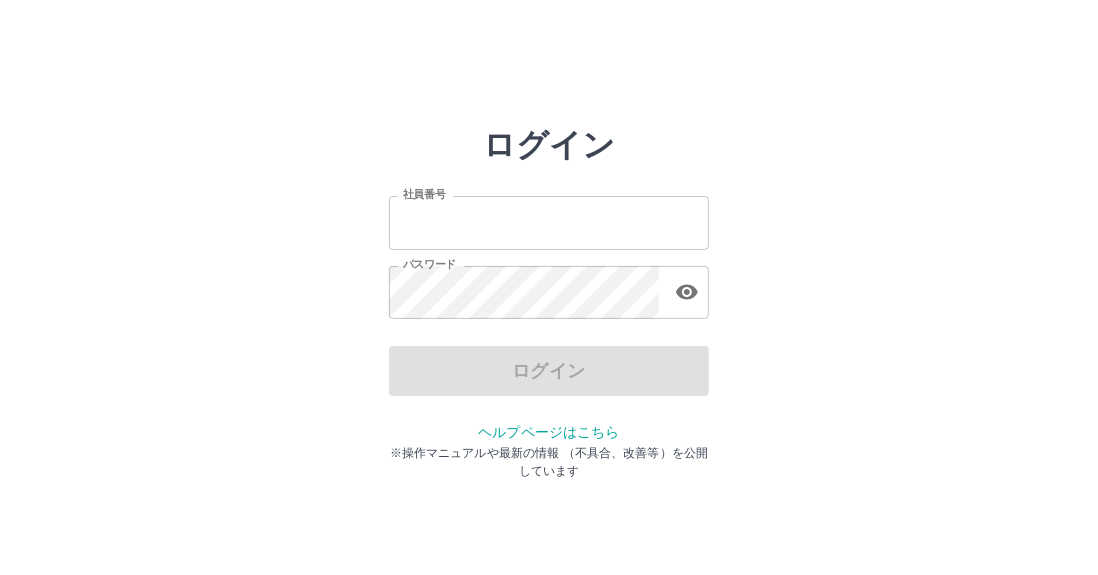 type on "*******" 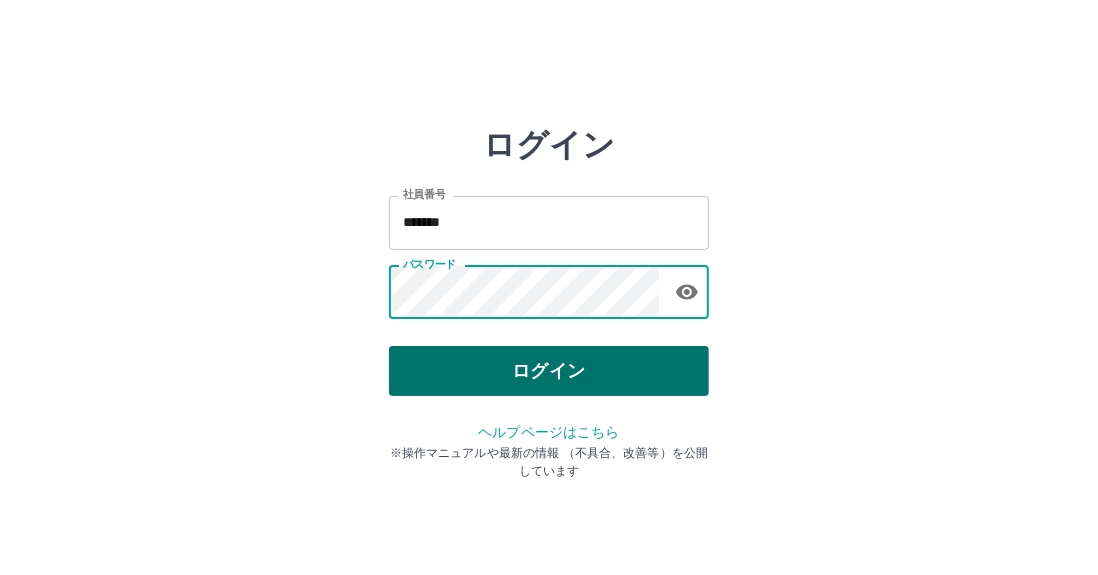 click on "ログイン" at bounding box center (549, 371) 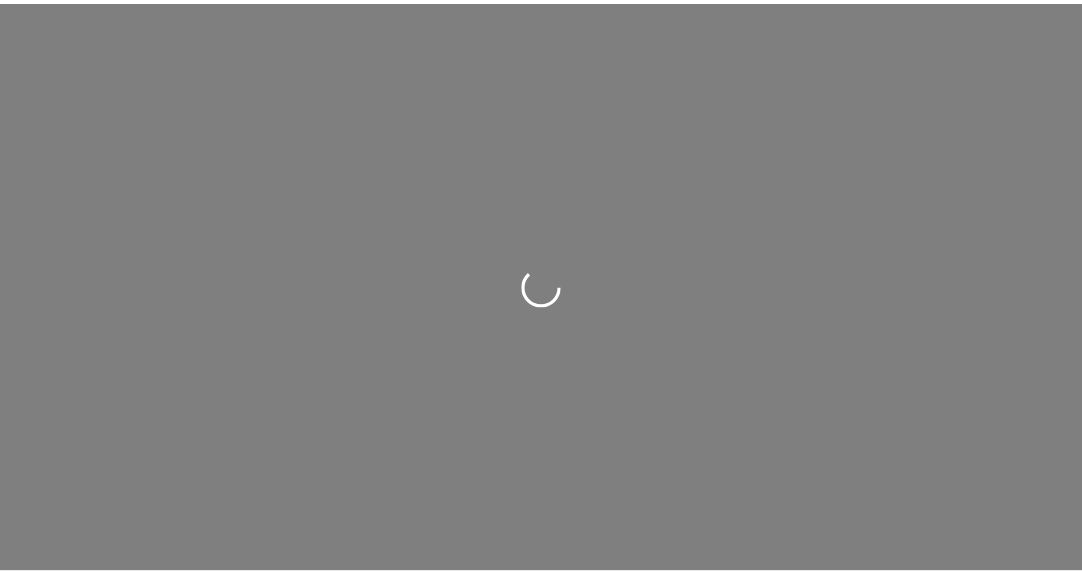 scroll, scrollTop: 0, scrollLeft: 0, axis: both 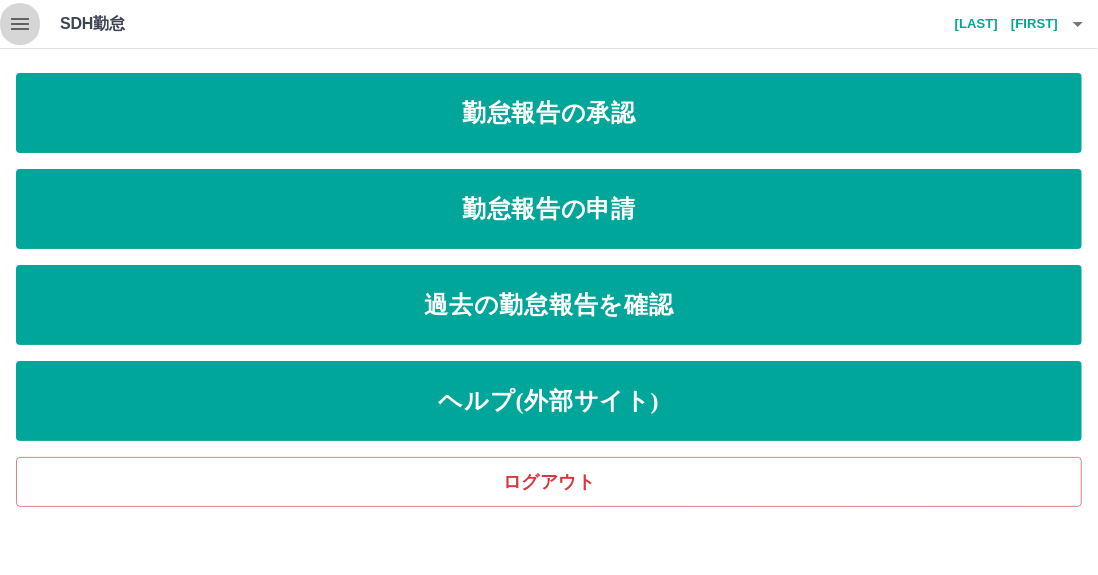 click at bounding box center (20, 24) 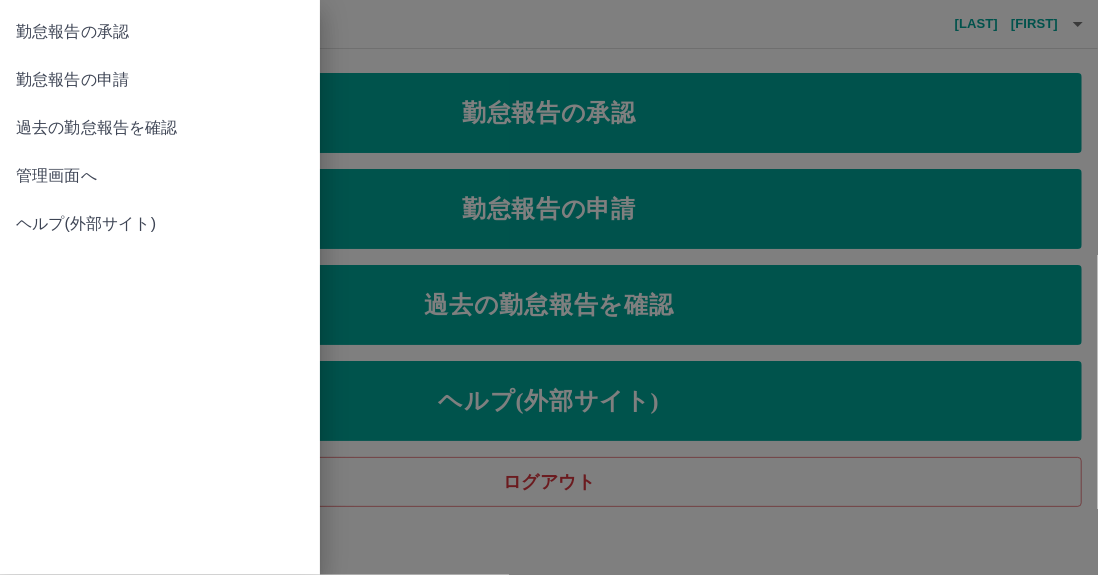 click on "管理画面へ" at bounding box center [160, 176] 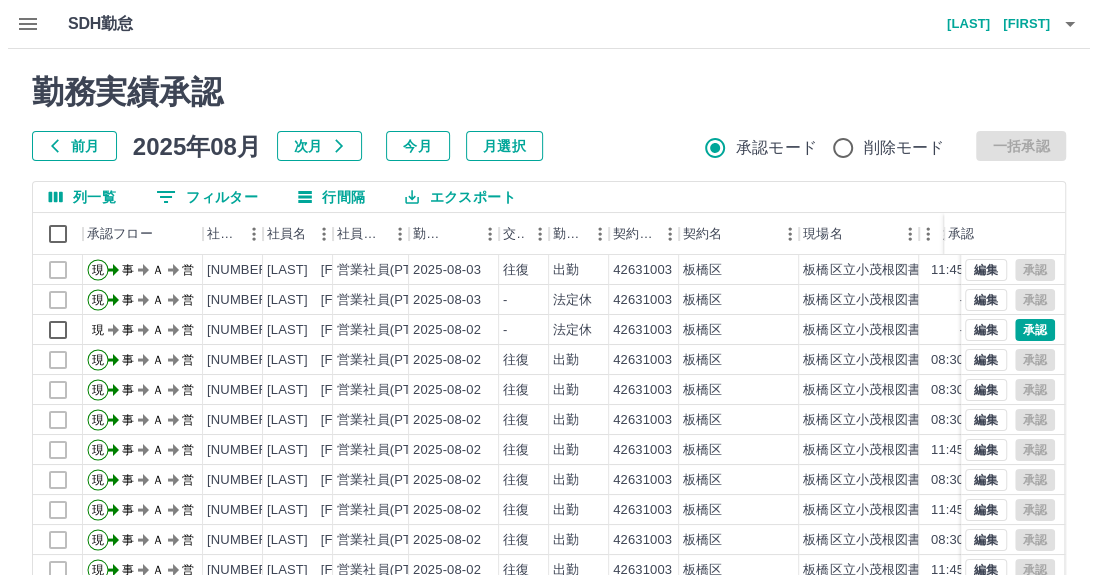 scroll, scrollTop: 0, scrollLeft: 0, axis: both 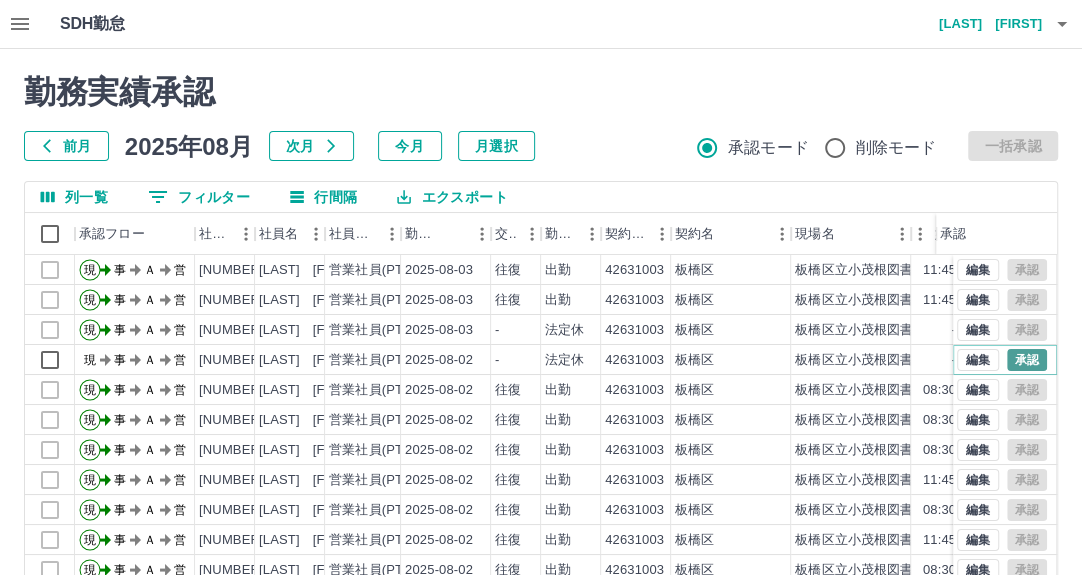 click on "承認" at bounding box center [1027, 360] 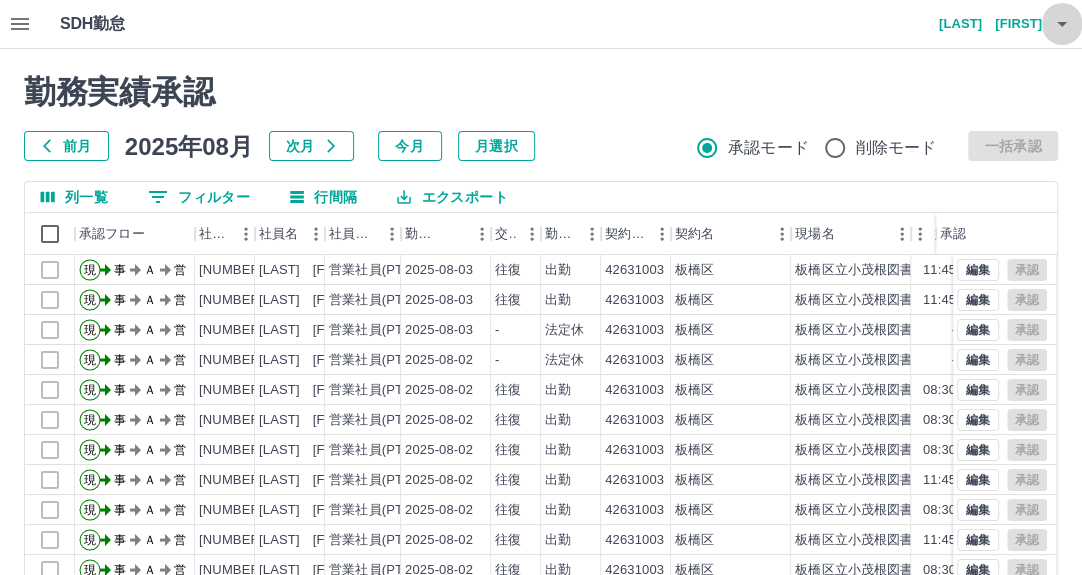 click 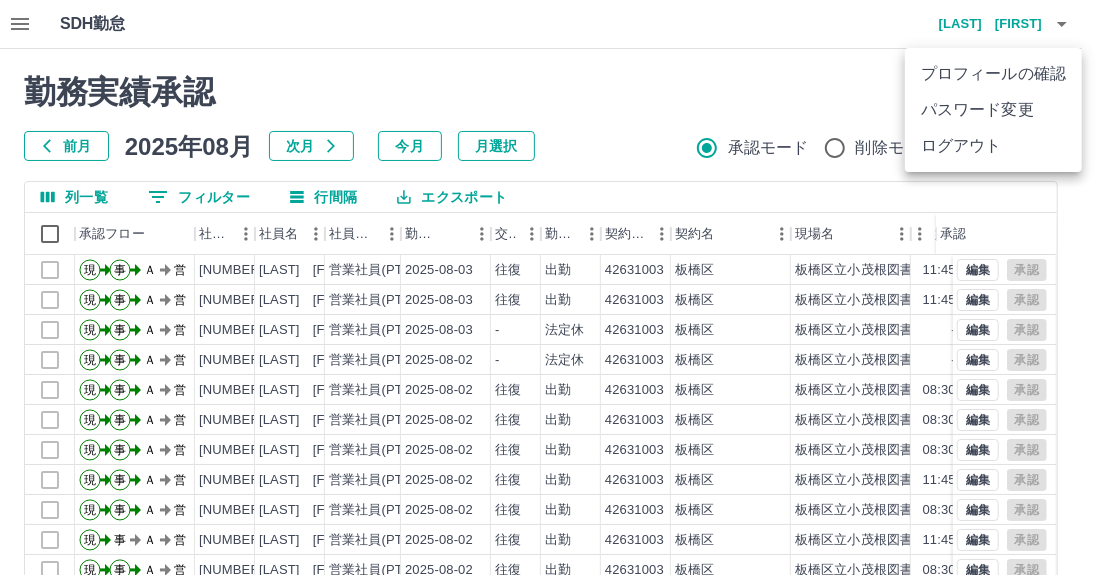 click on "ログアウト" at bounding box center (993, 146) 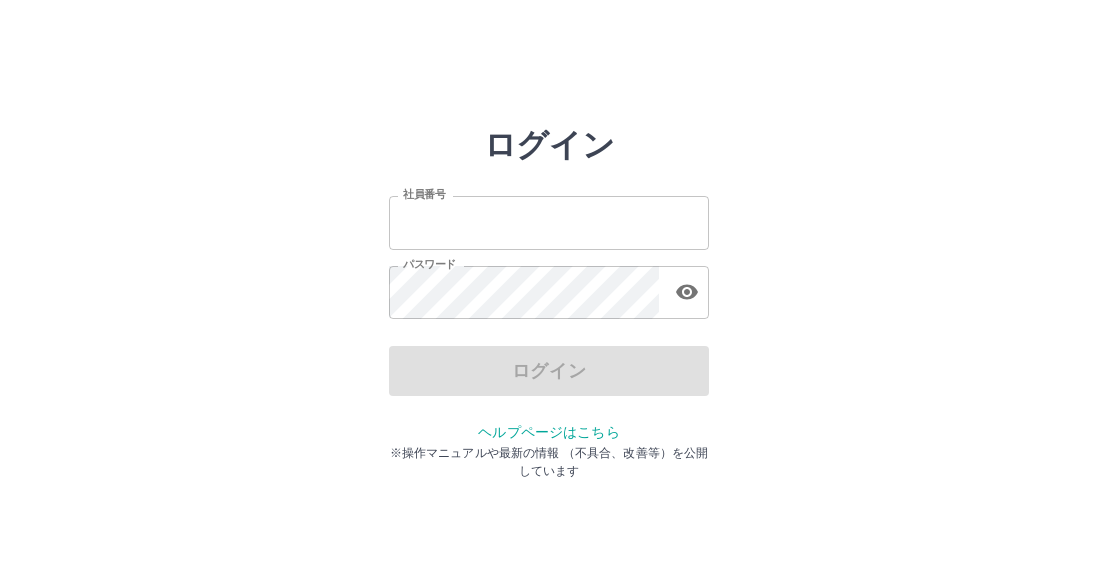 scroll, scrollTop: 0, scrollLeft: 0, axis: both 